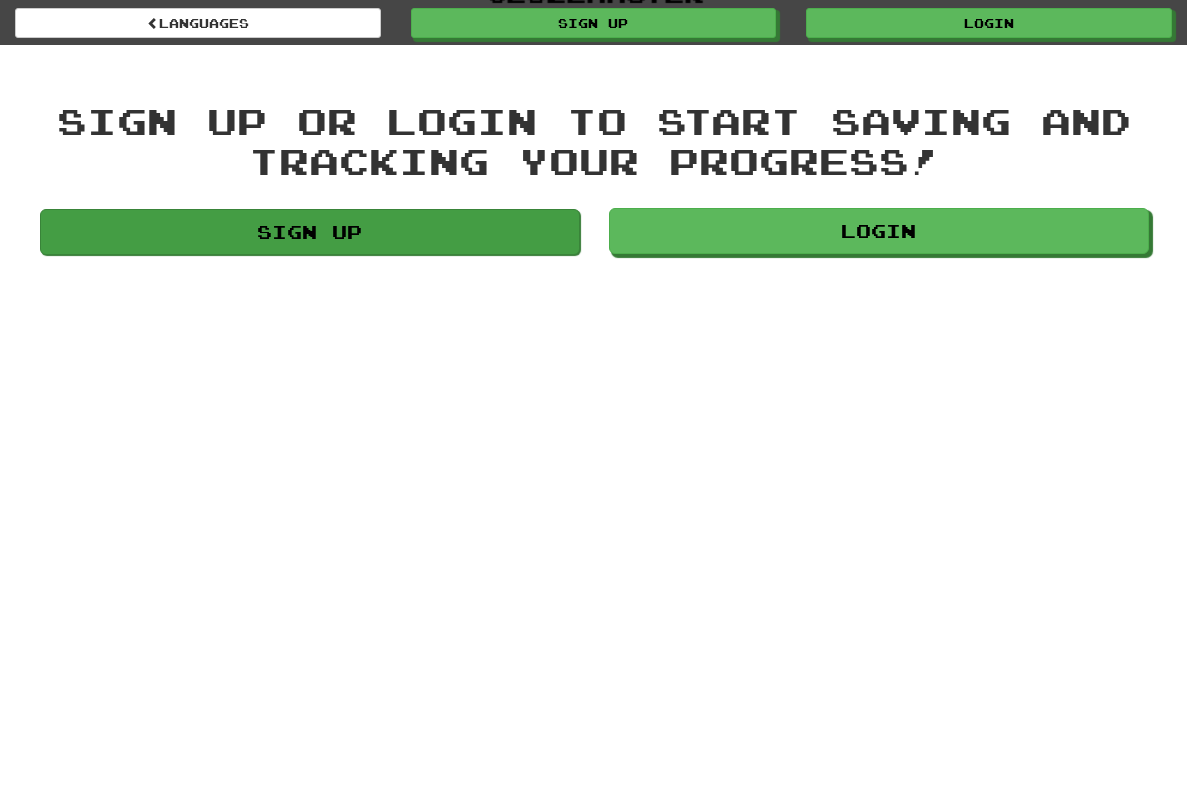 scroll, scrollTop: 0, scrollLeft: 0, axis: both 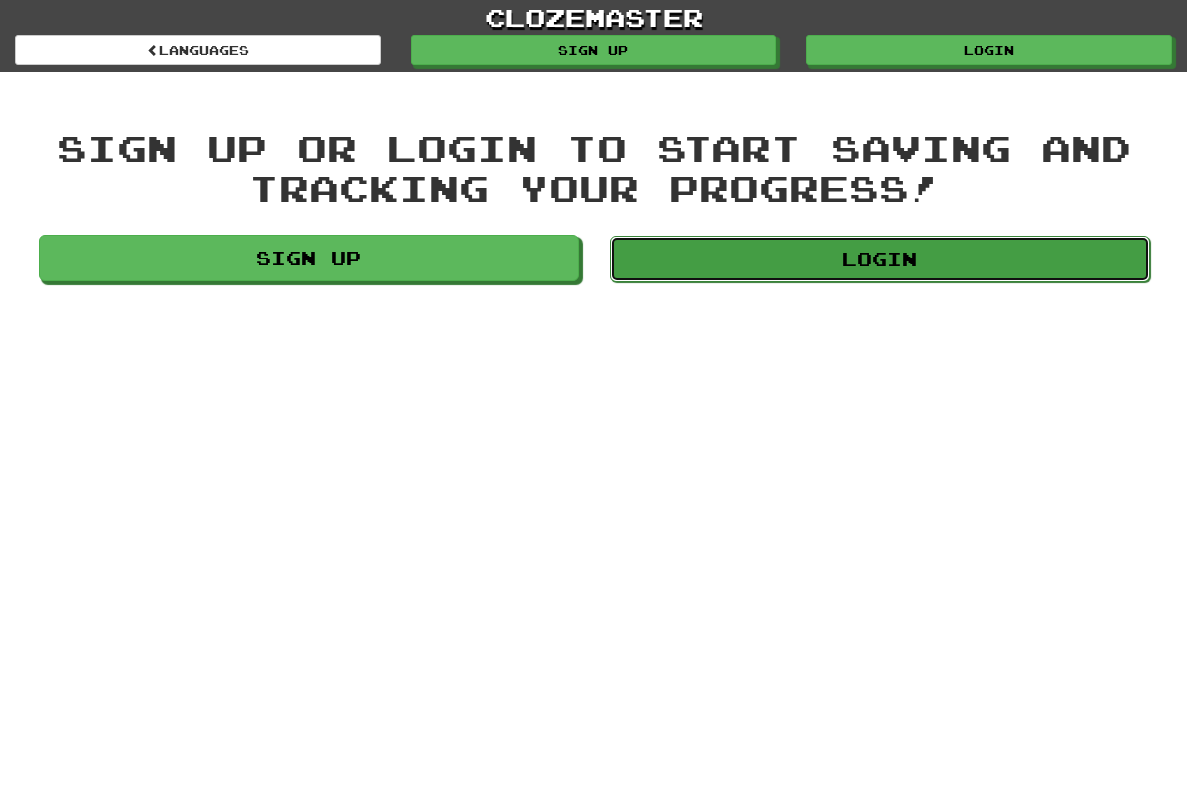 click on "Login" at bounding box center [880, 259] 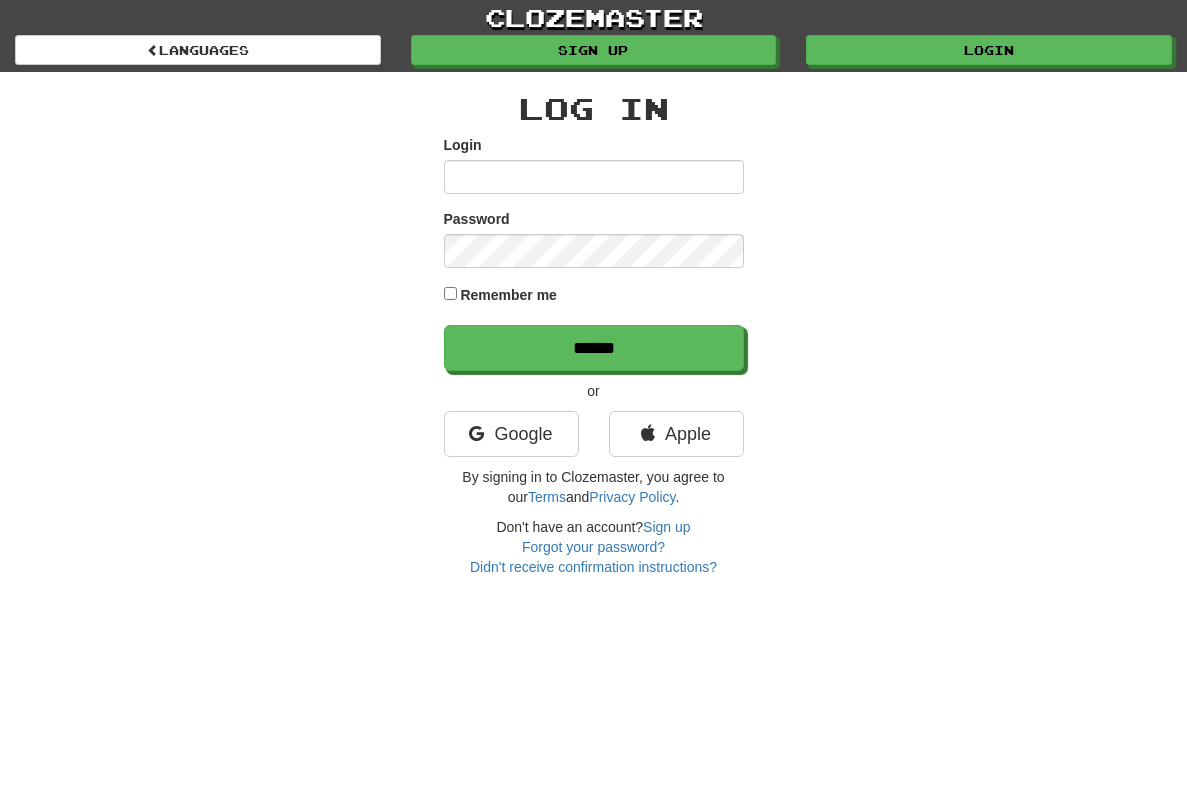 scroll, scrollTop: 0, scrollLeft: 0, axis: both 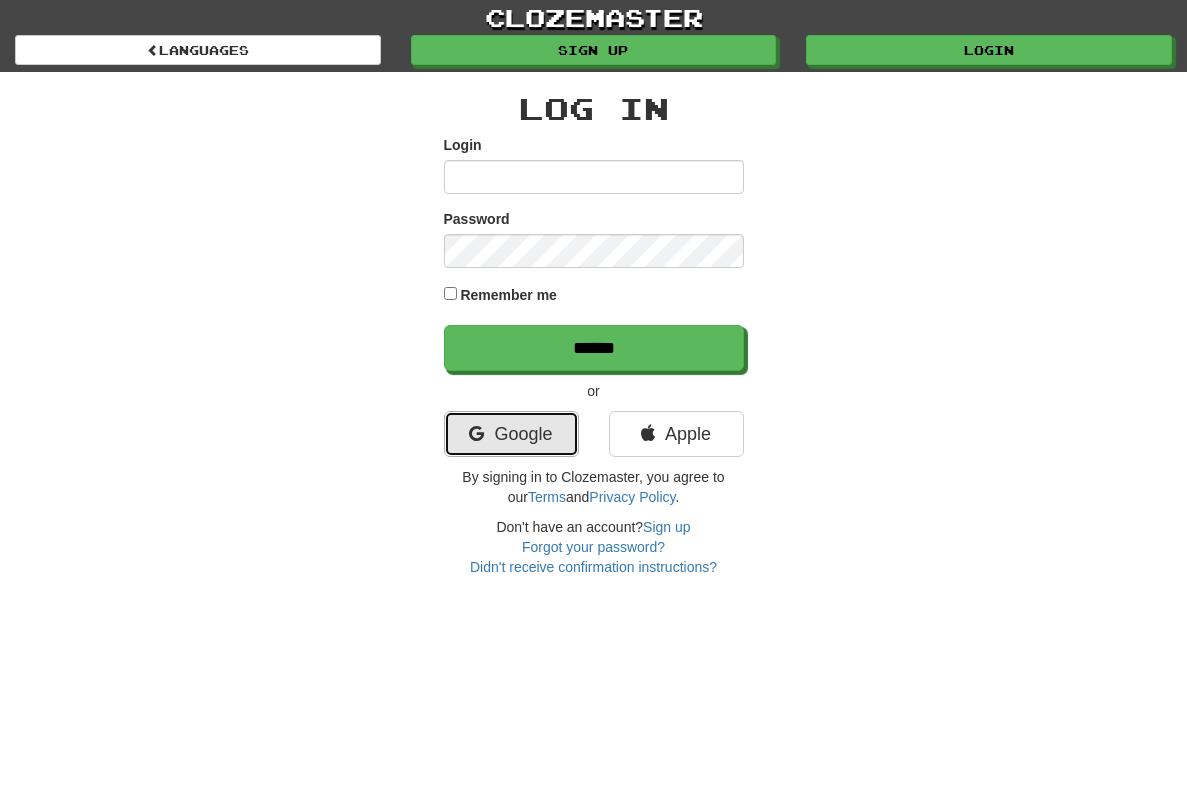 click on "Google" at bounding box center (511, 434) 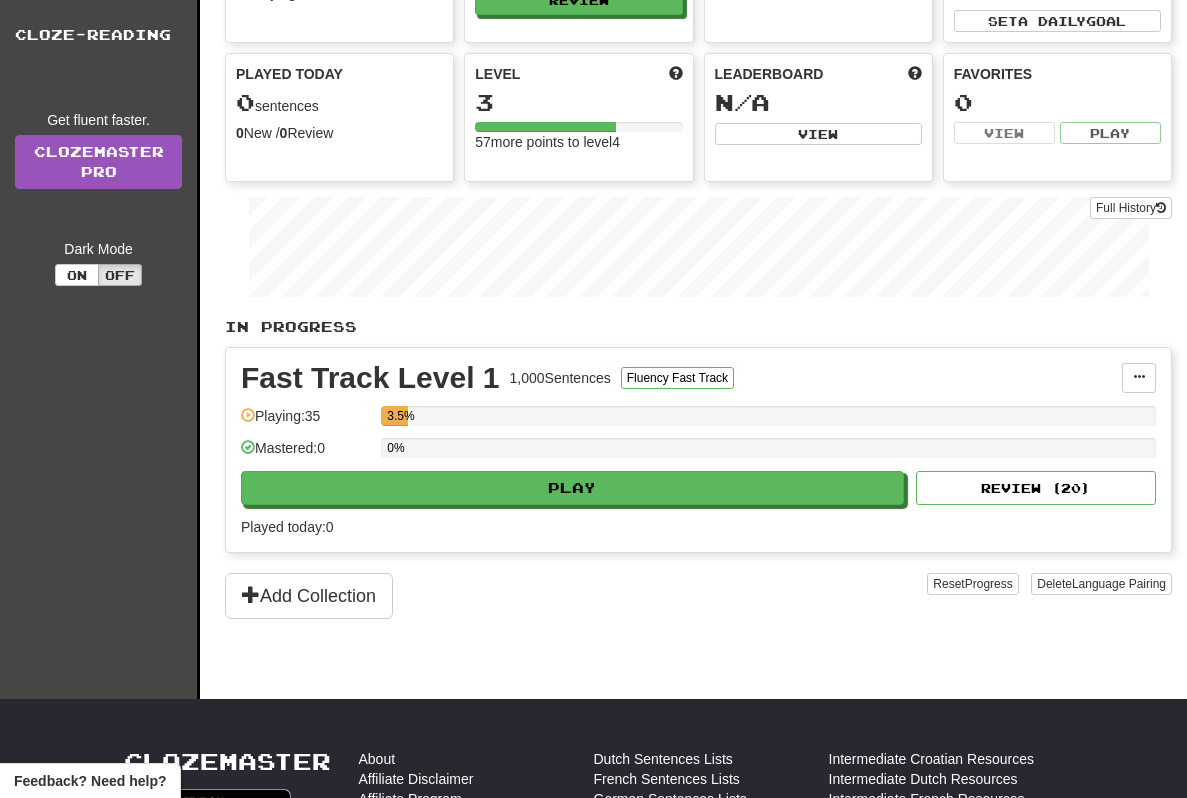 scroll, scrollTop: 200, scrollLeft: 0, axis: vertical 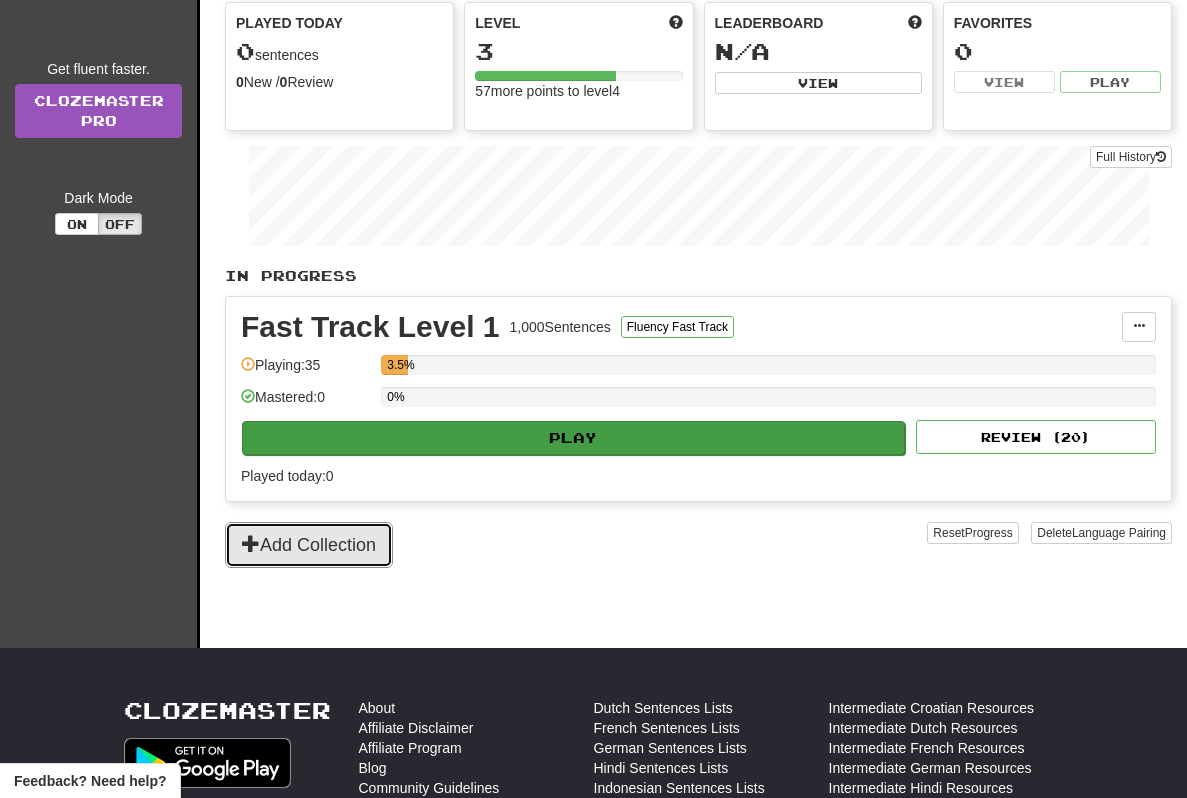 drag, startPoint x: 346, startPoint y: 559, endPoint x: 543, endPoint y: 442, distance: 229.12442 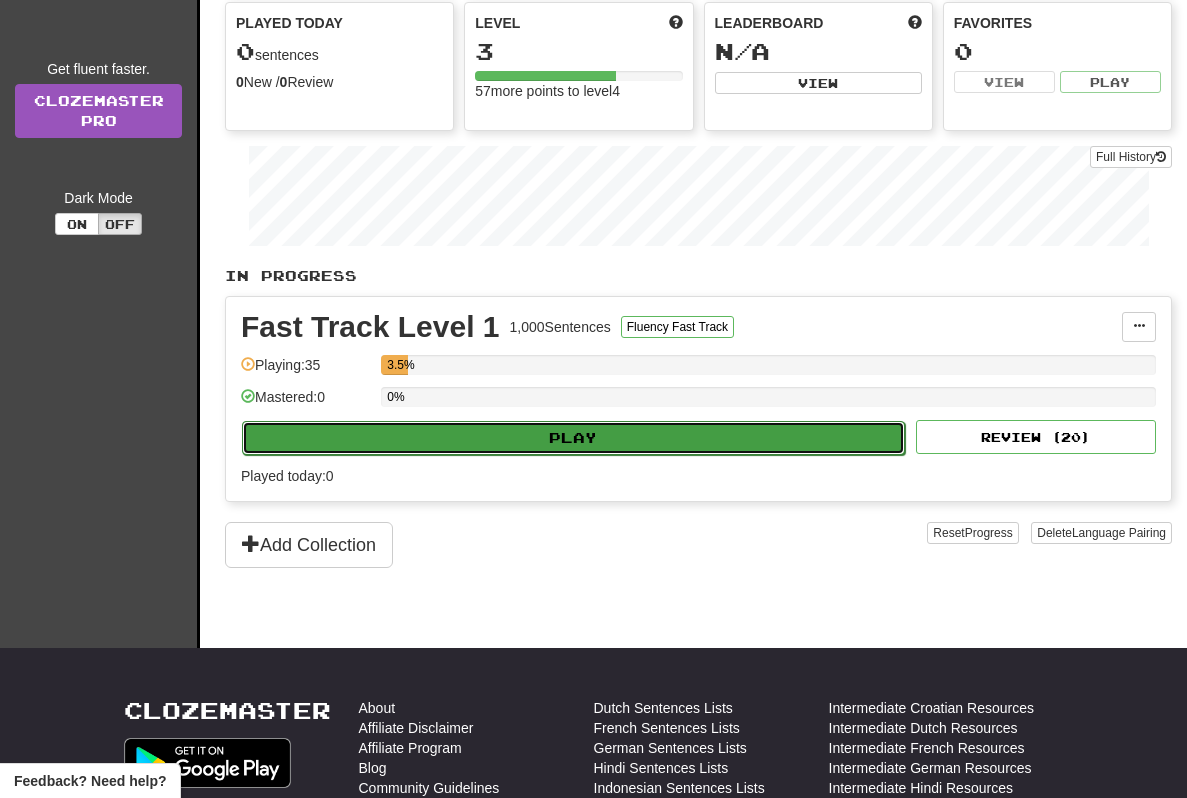 click on "Play" at bounding box center [573, 438] 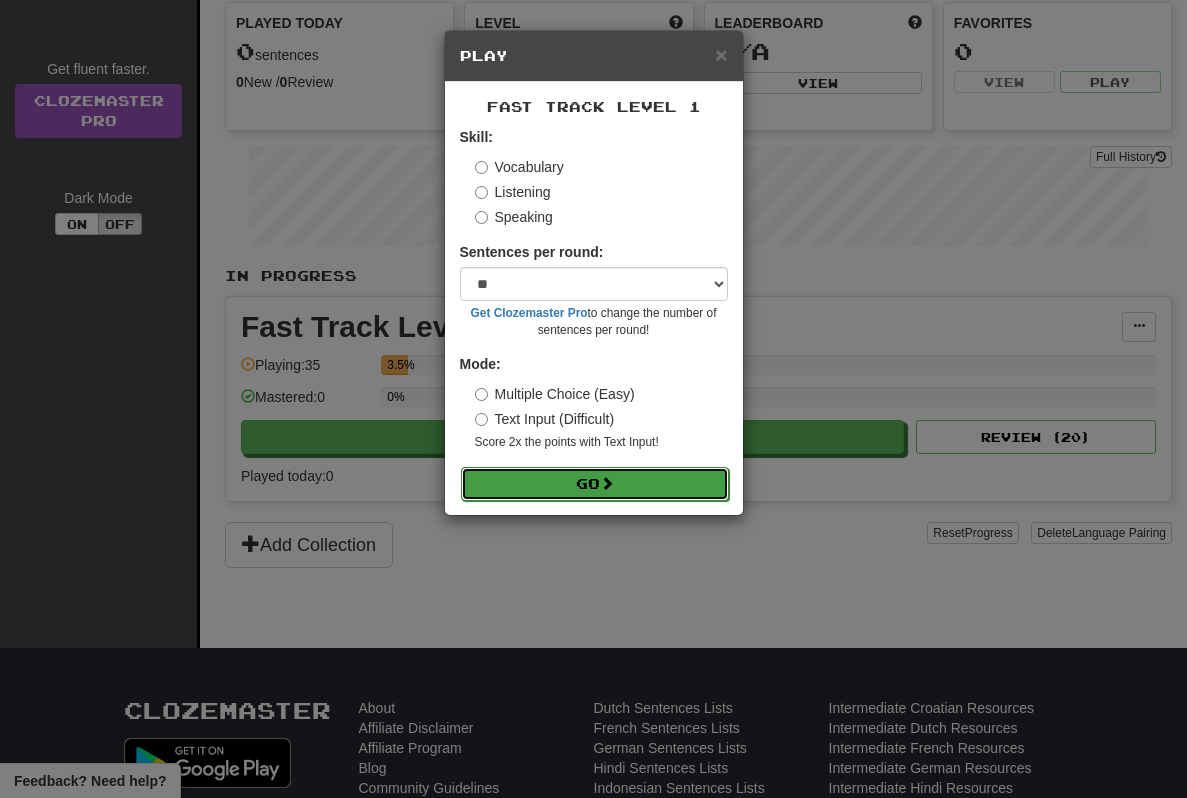 click on "Go" at bounding box center [595, 484] 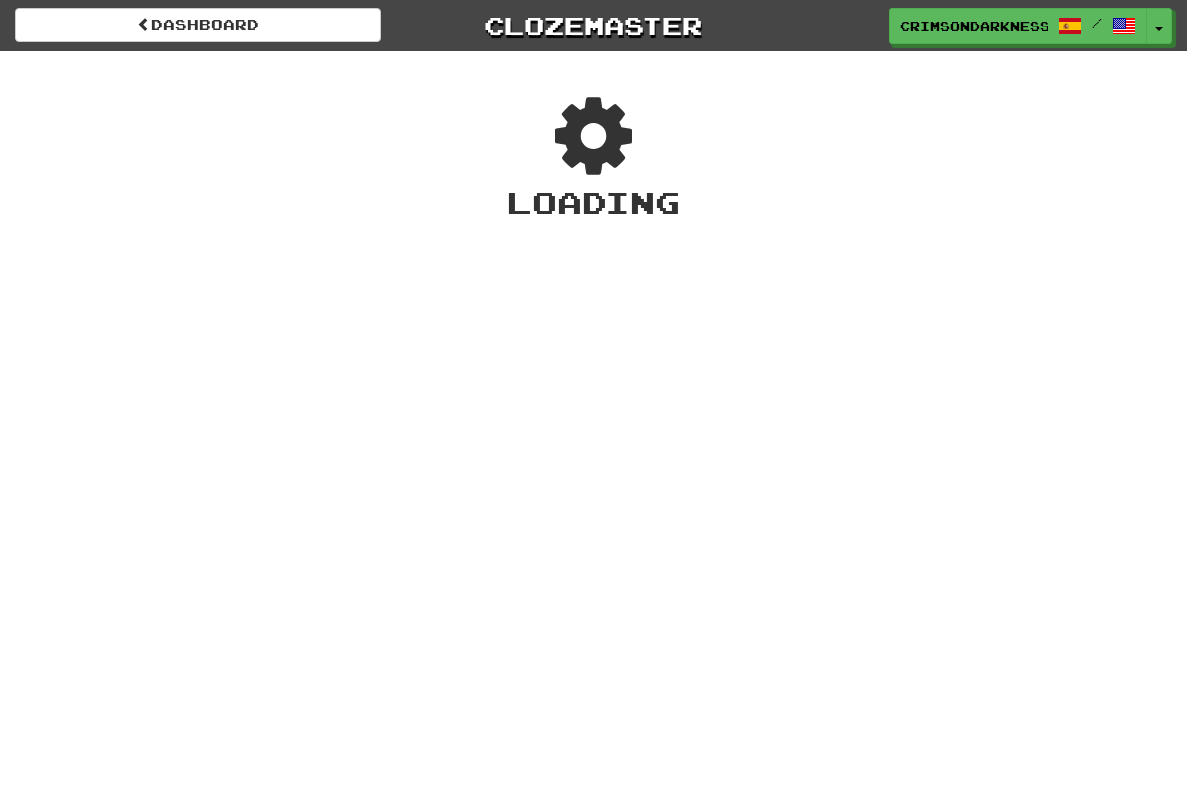 scroll, scrollTop: 0, scrollLeft: 0, axis: both 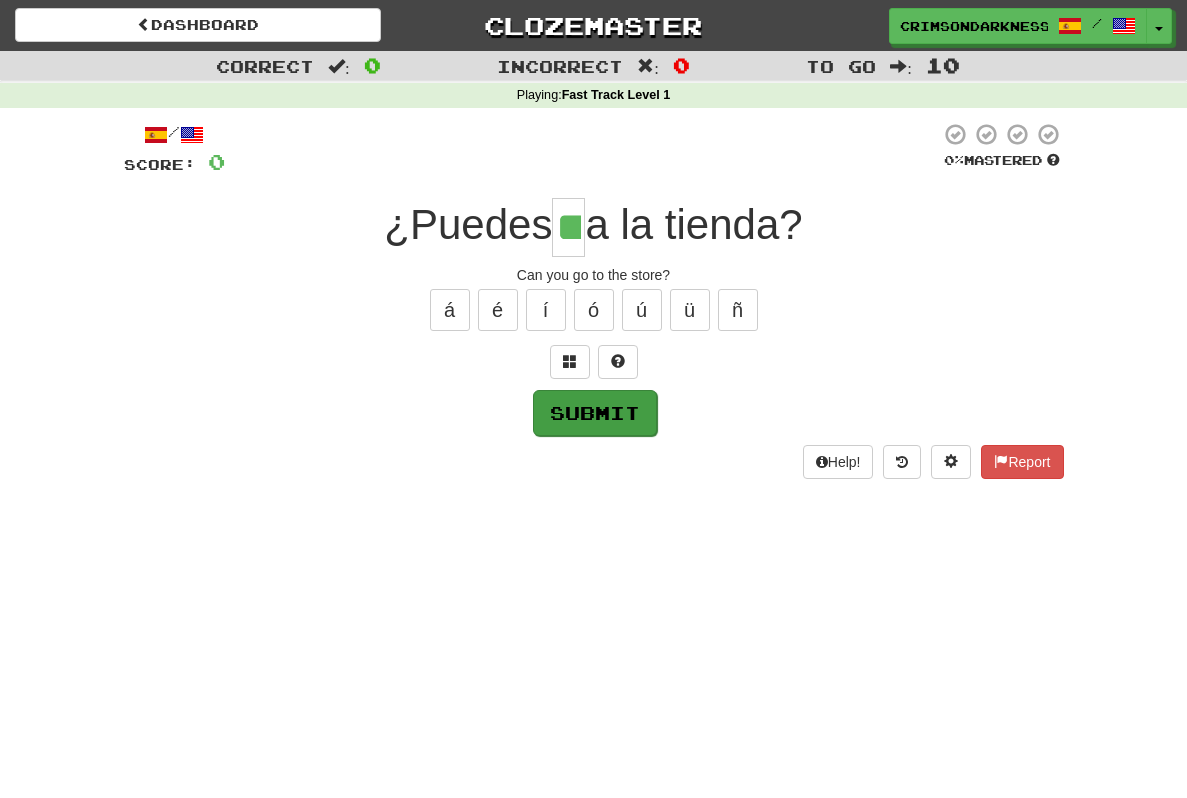 type on "**" 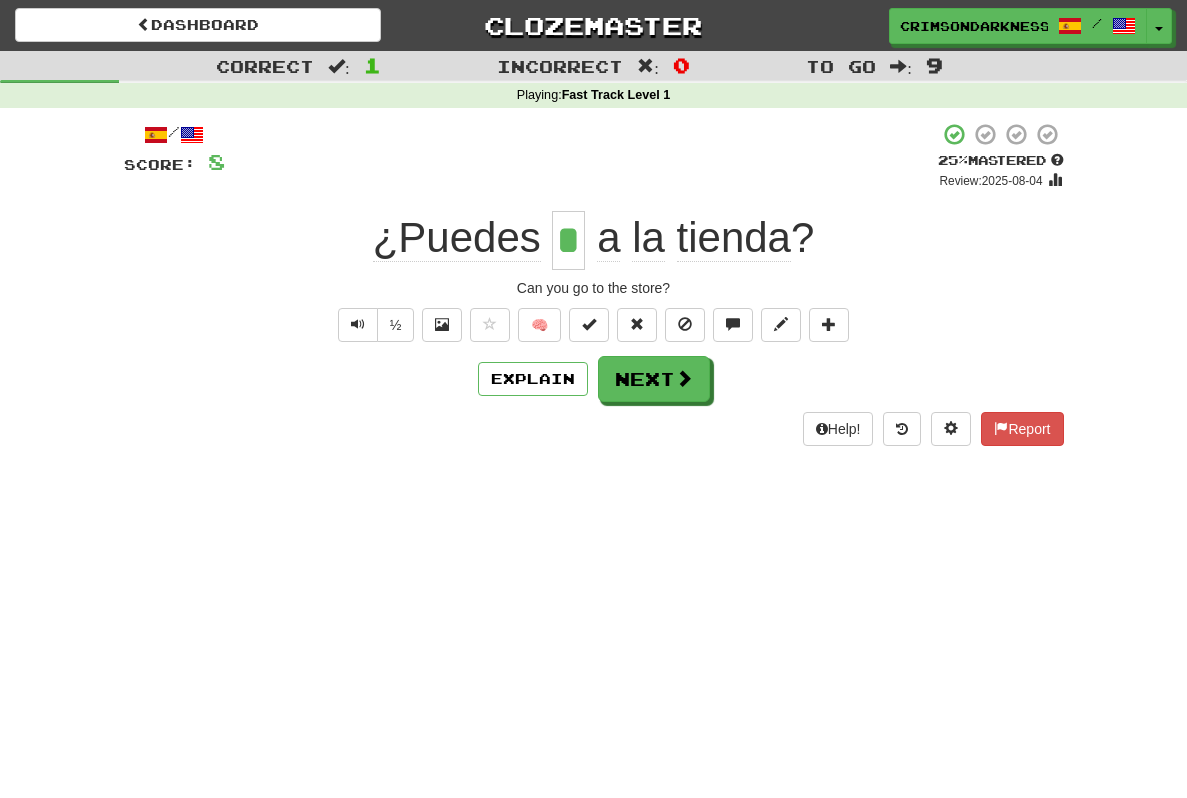 type on "**" 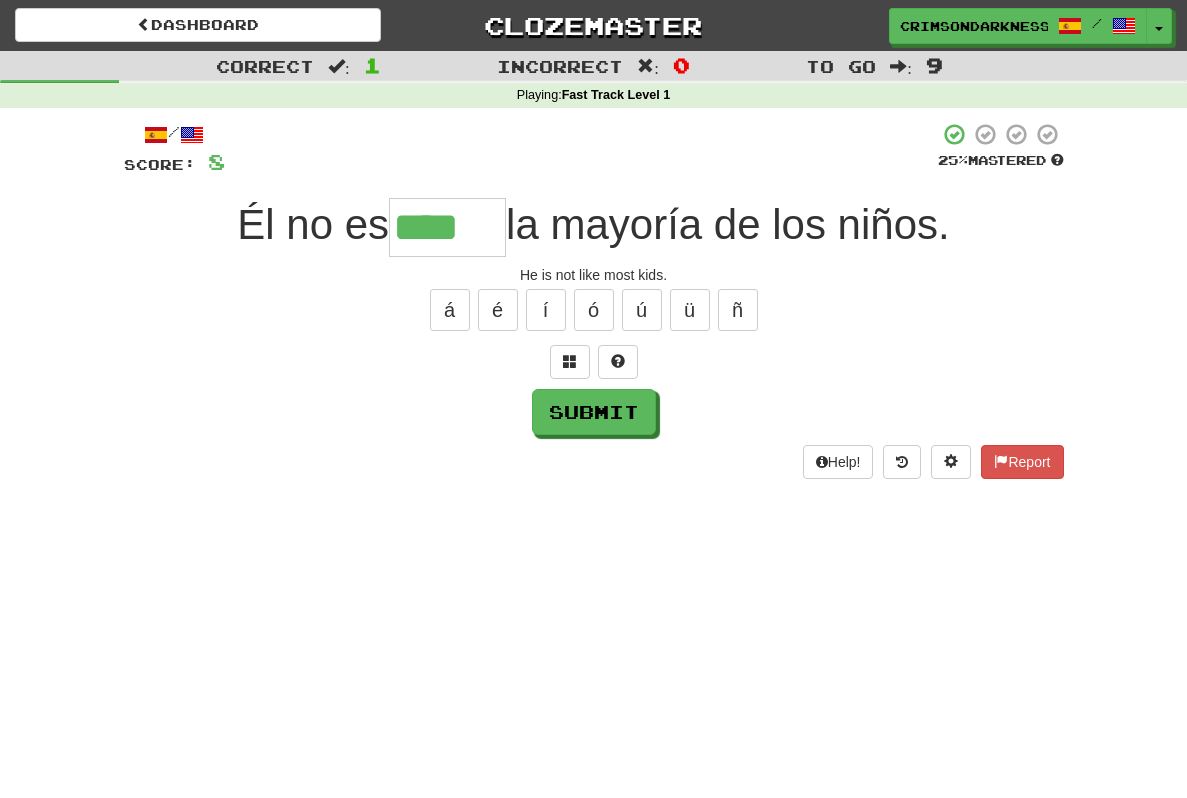 type on "****" 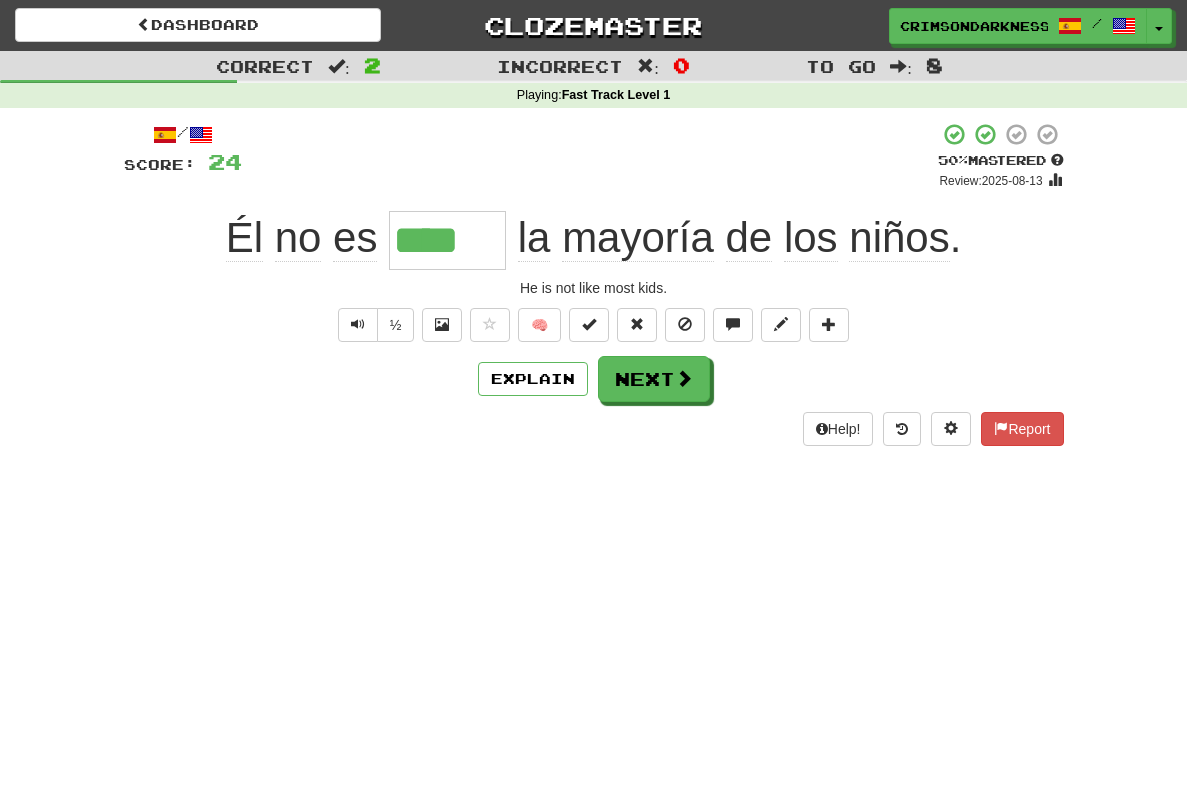 click on "mayoría" at bounding box center (638, 238) 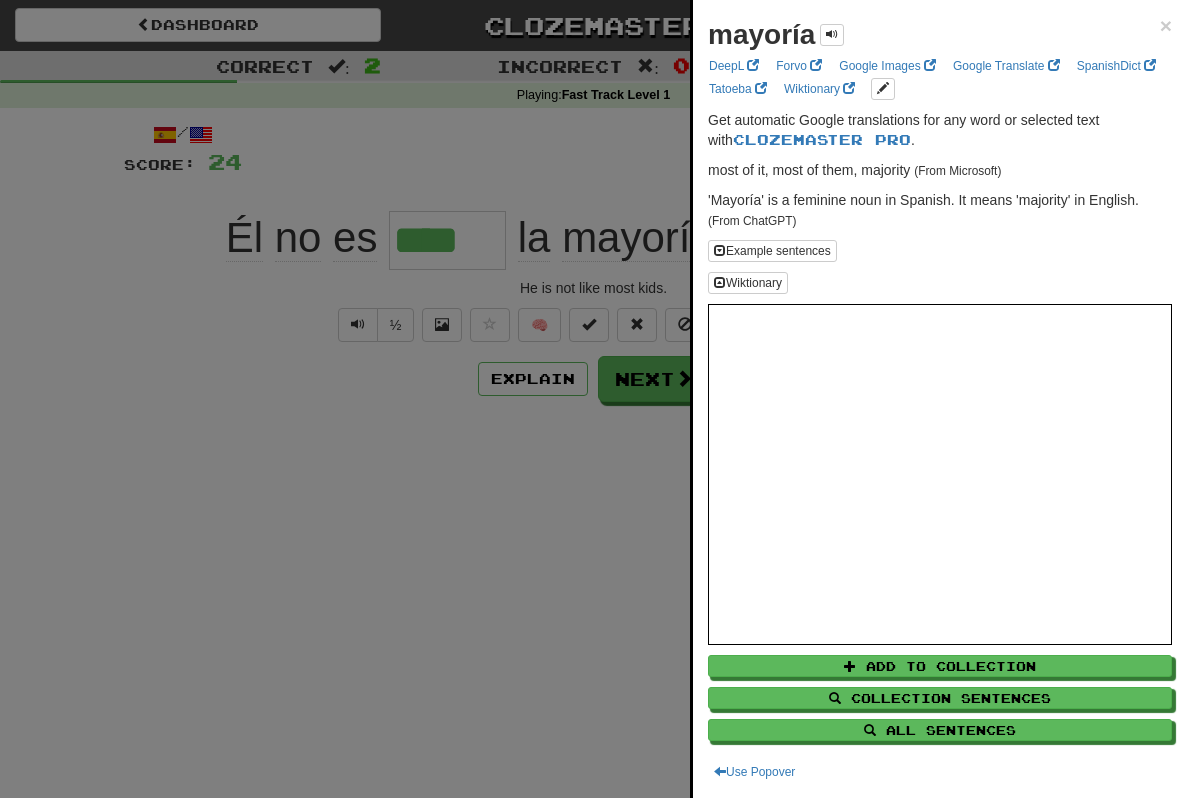 click at bounding box center [593, 399] 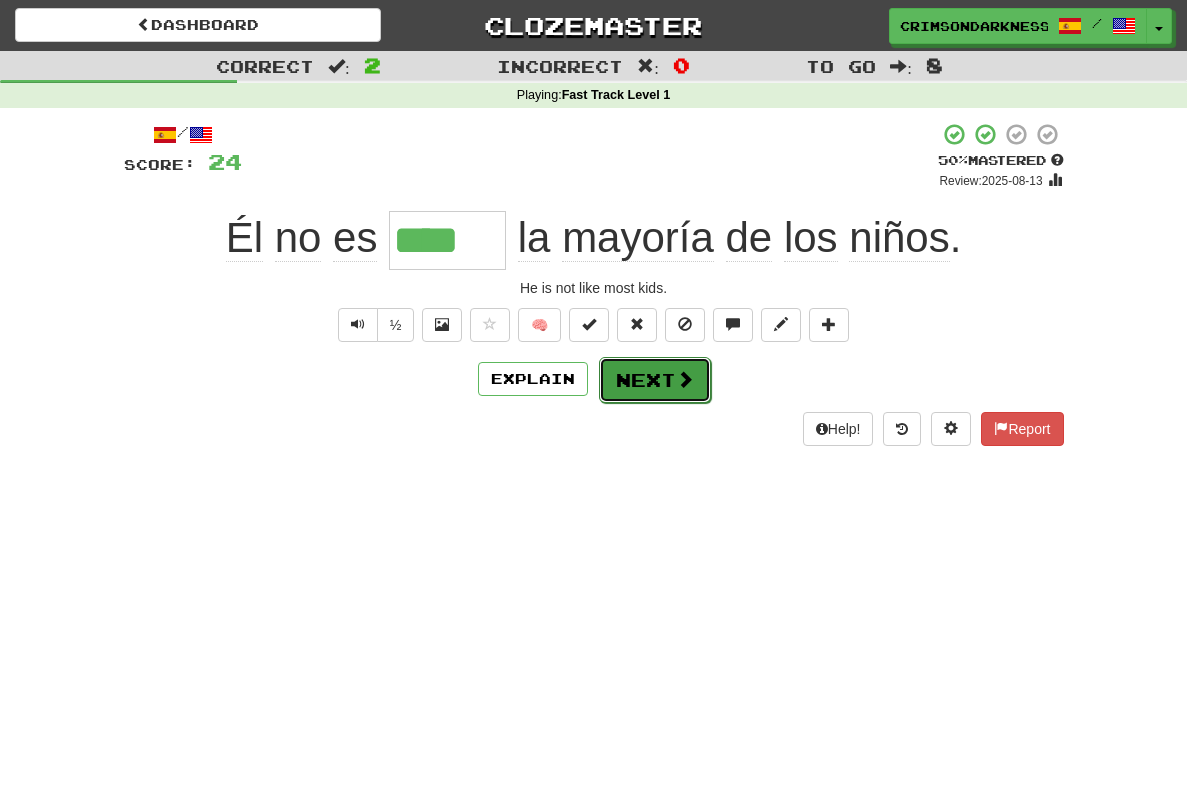 click on "Next" at bounding box center (655, 380) 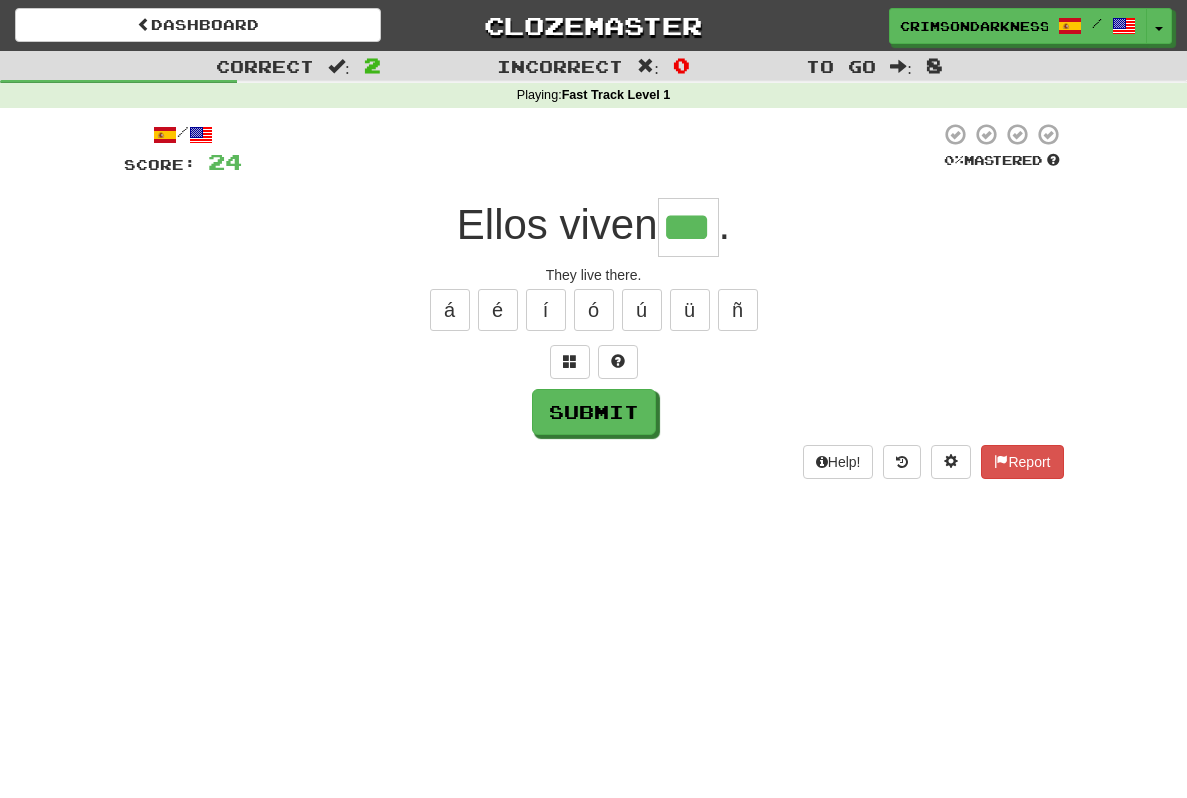 click on "á é í ó ú ü ñ" at bounding box center [594, 310] 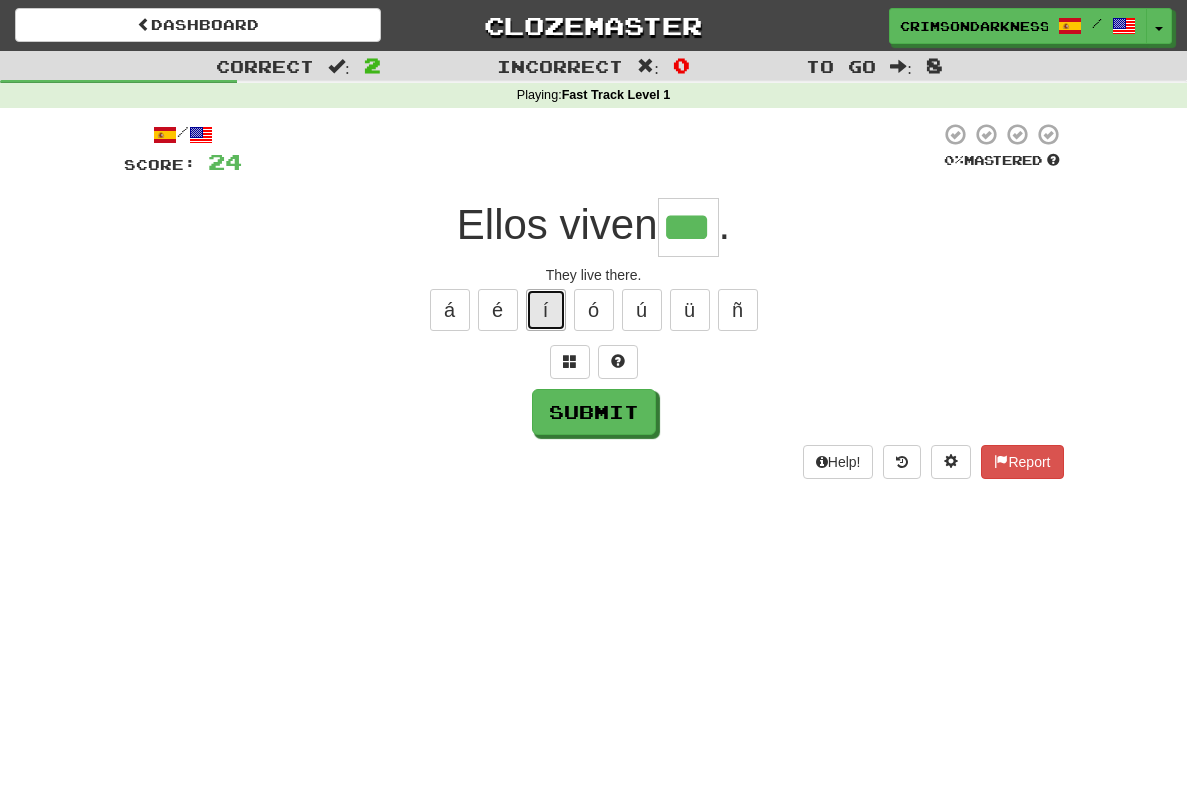 click on "í" at bounding box center [546, 310] 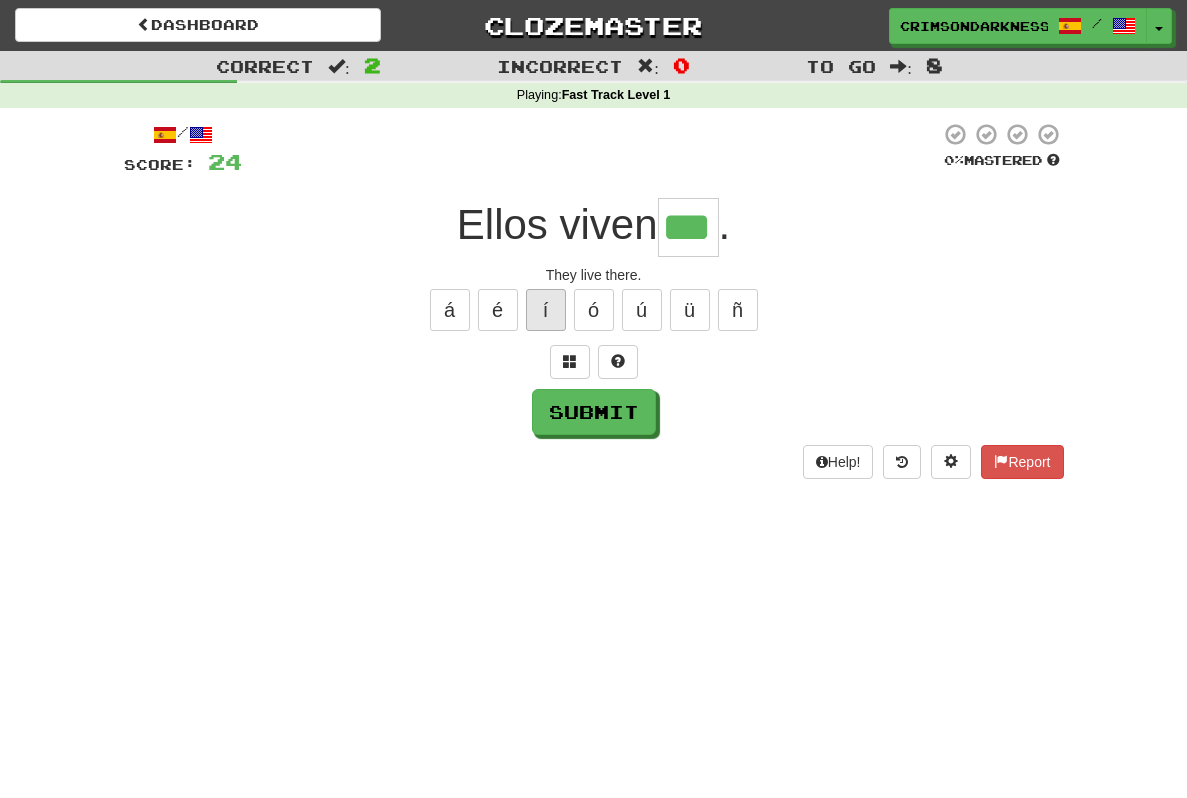 type on "****" 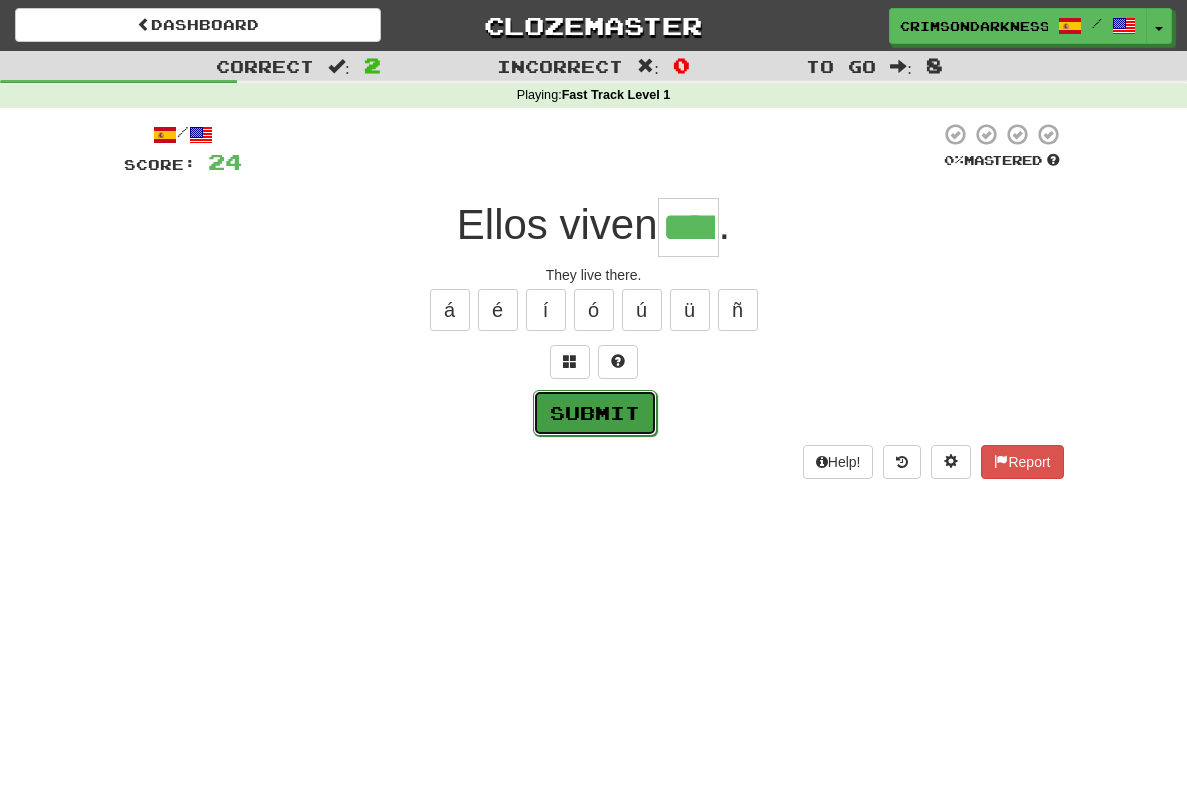 click on "Submit" at bounding box center (595, 413) 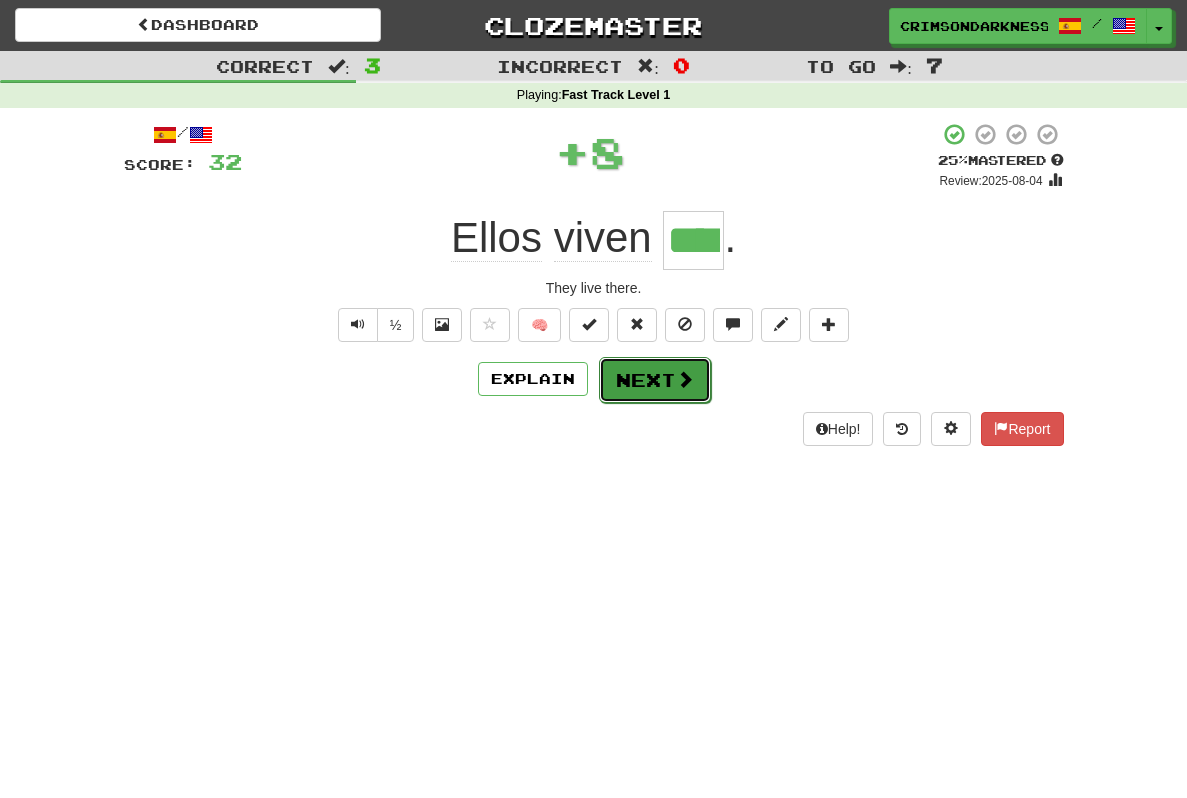 click on "Next" at bounding box center (655, 380) 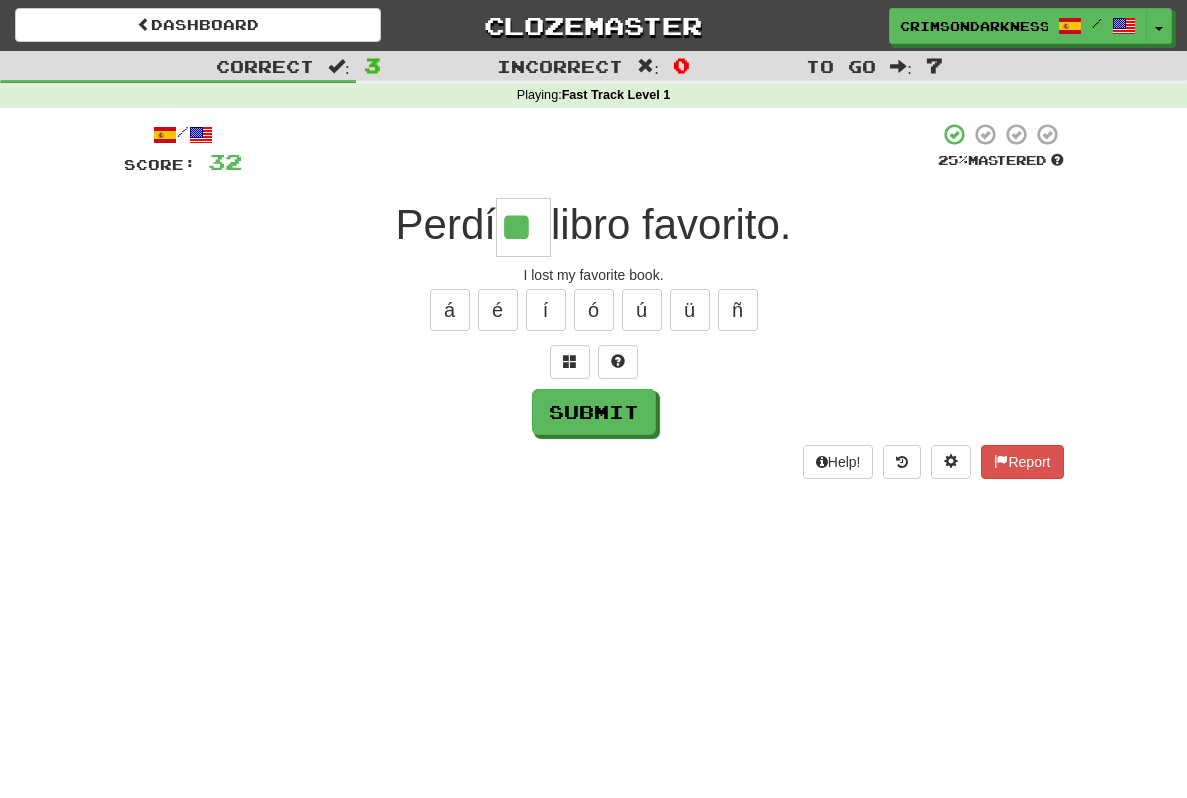 type on "**" 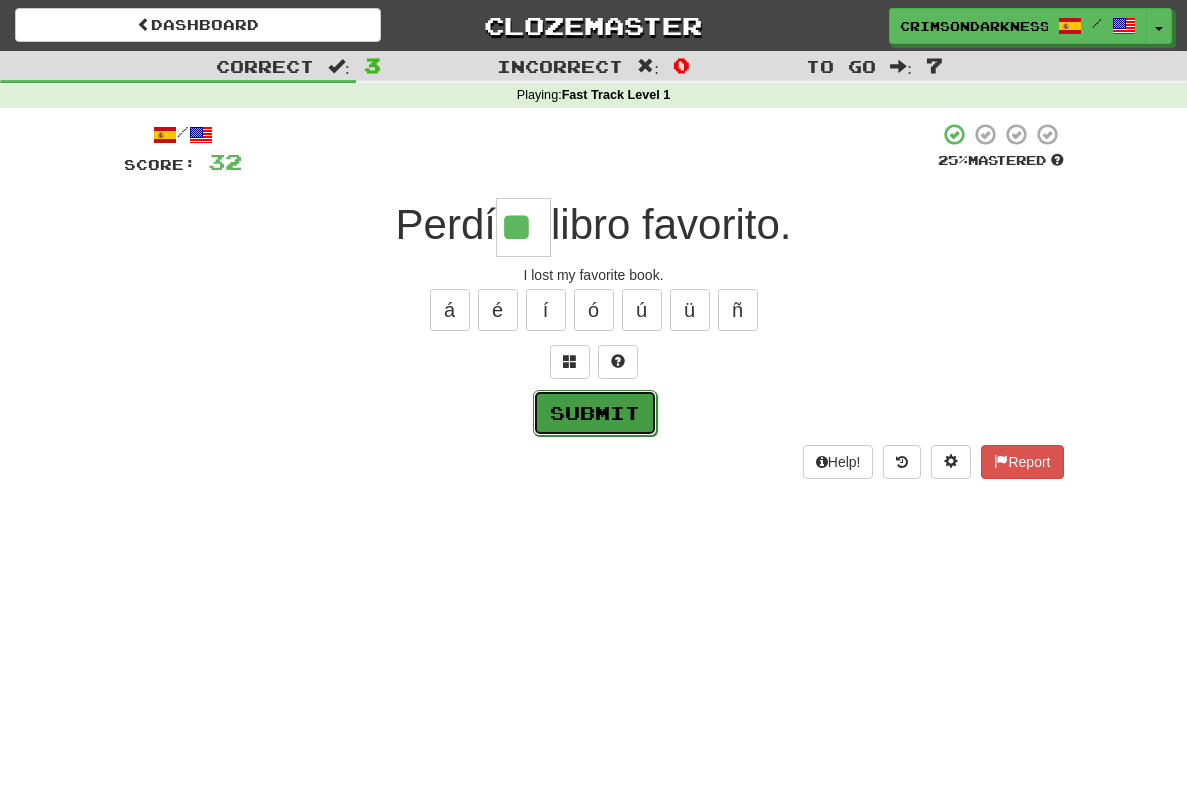 click on "Submit" at bounding box center (595, 413) 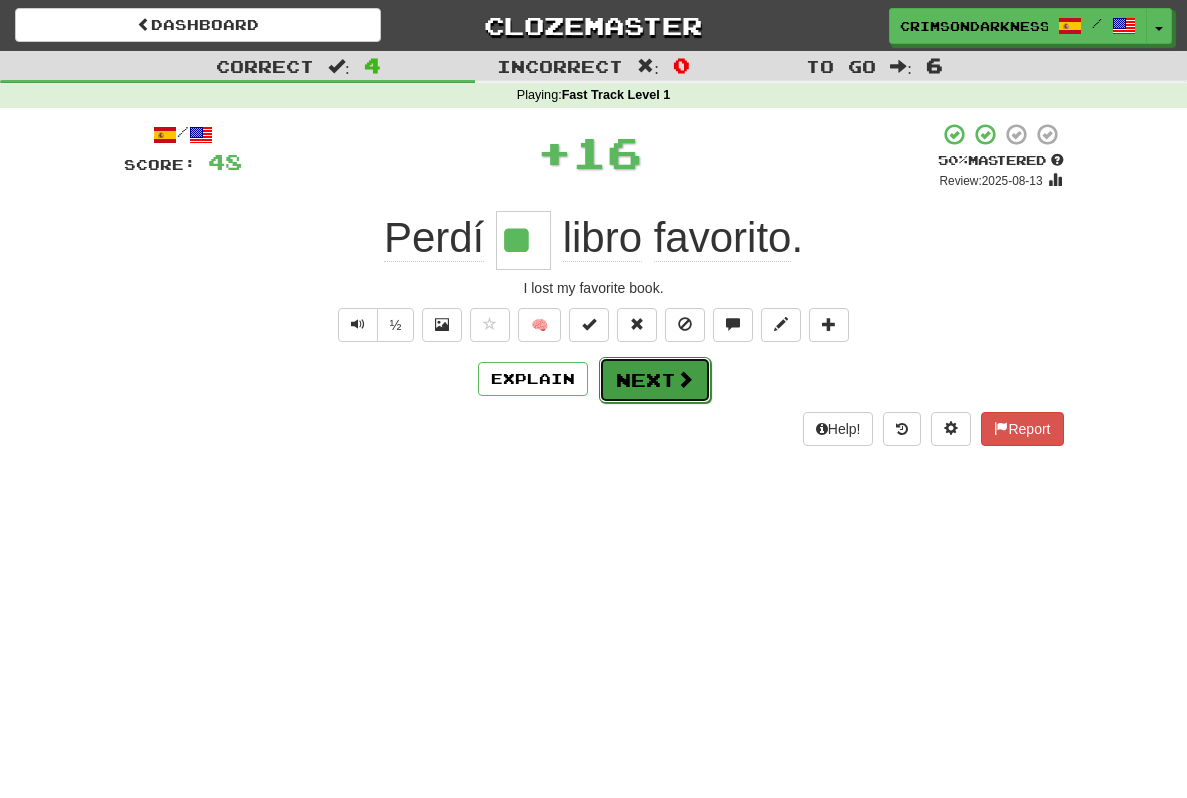 click on "Next" at bounding box center (655, 380) 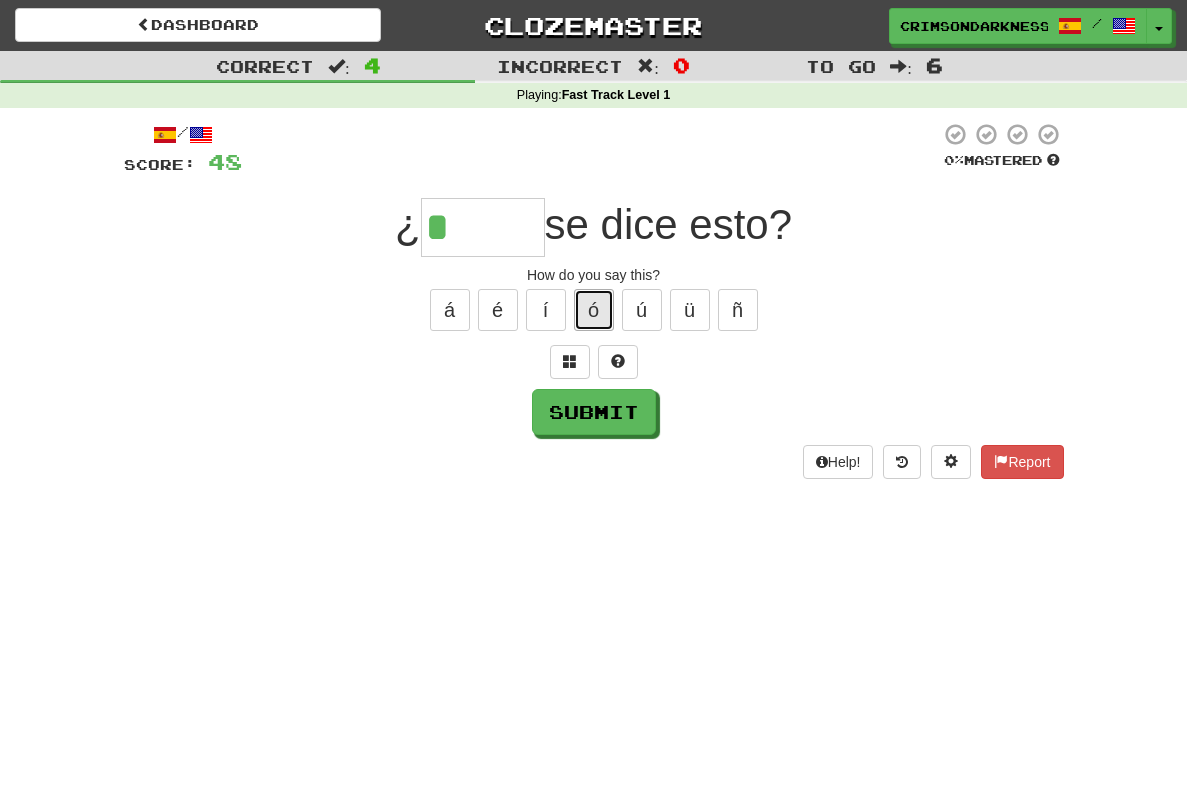 click on "ó" at bounding box center [594, 310] 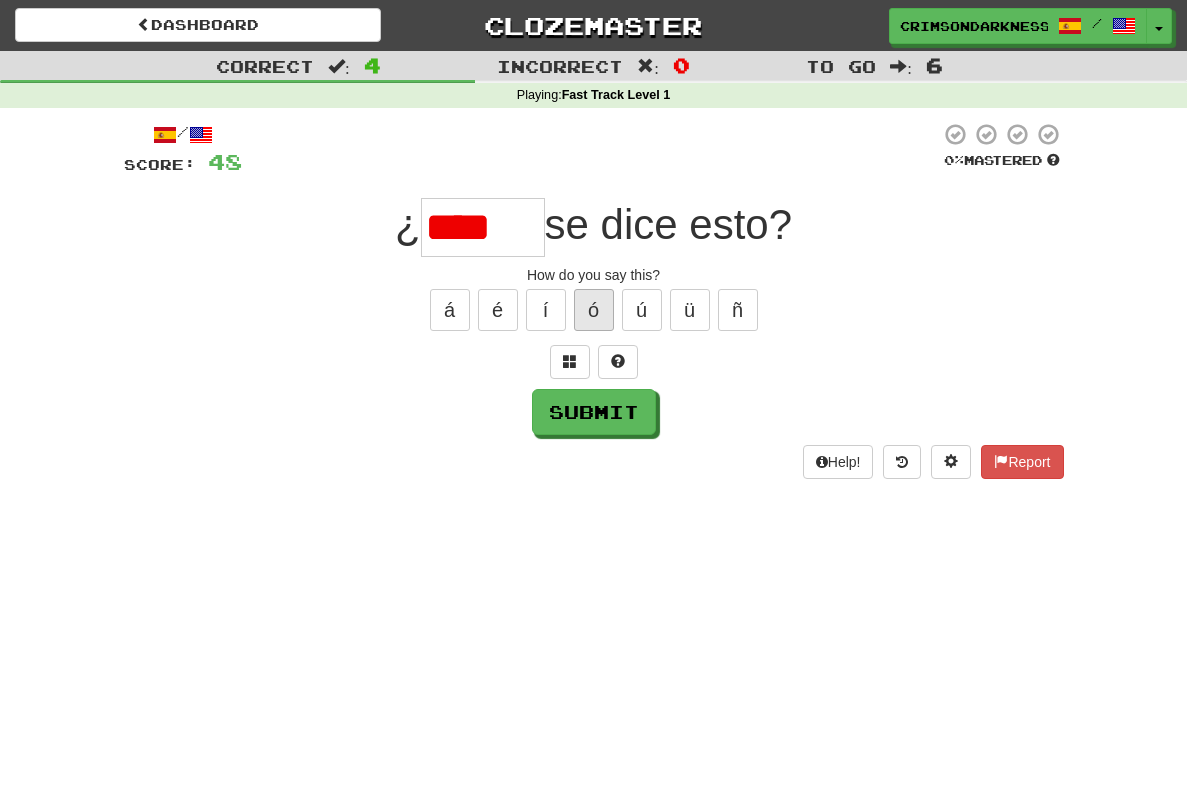 scroll, scrollTop: 0, scrollLeft: 0, axis: both 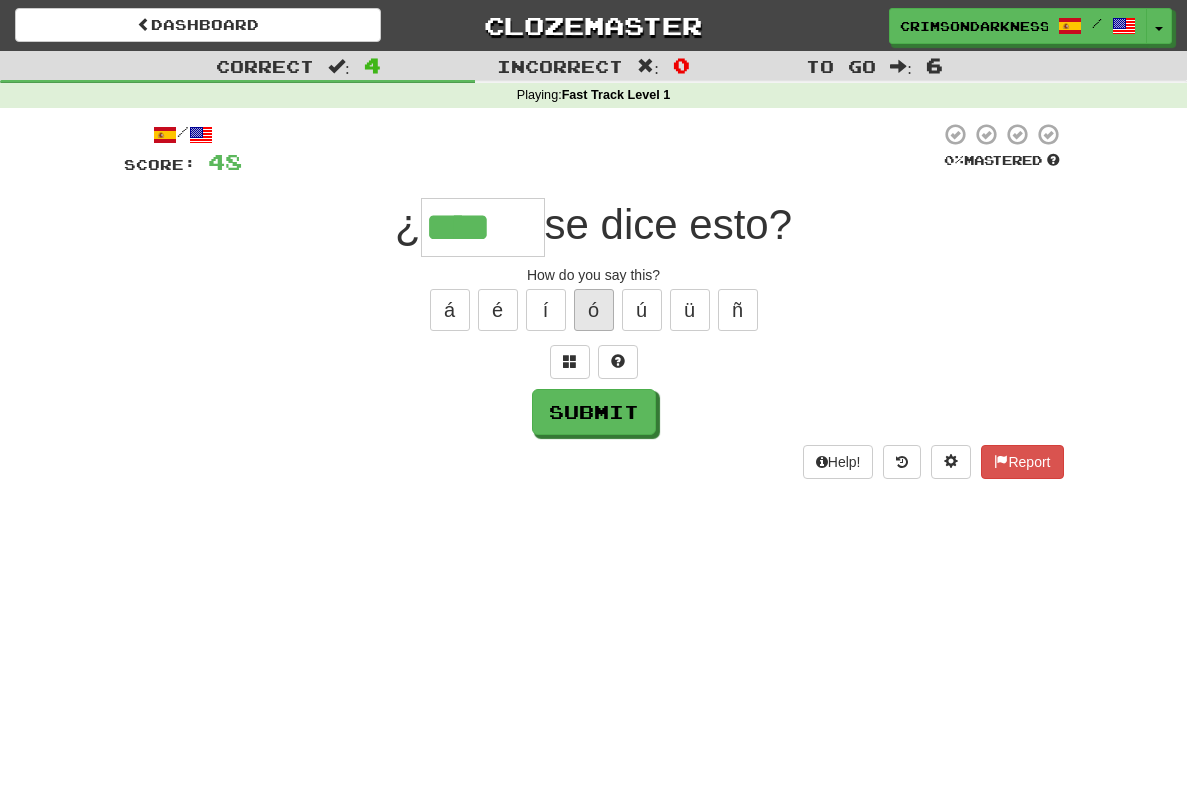 type on "****" 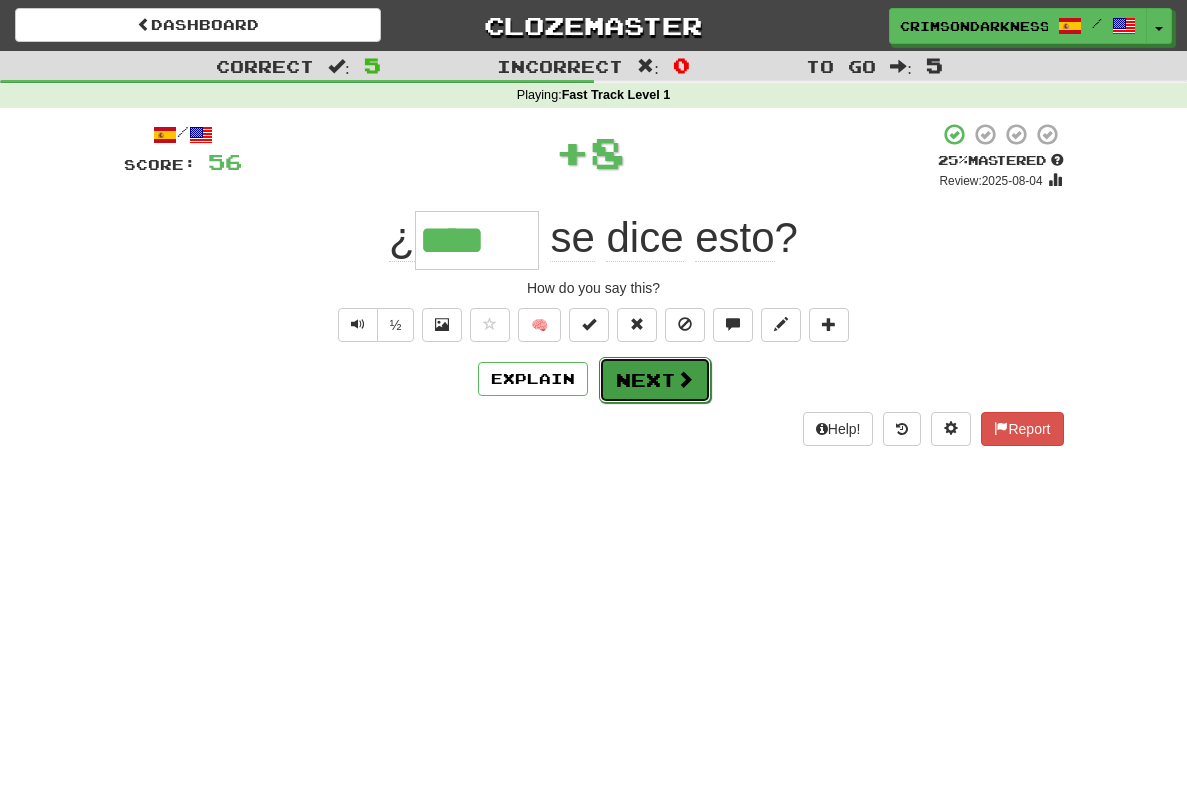 click on "Next" at bounding box center [655, 380] 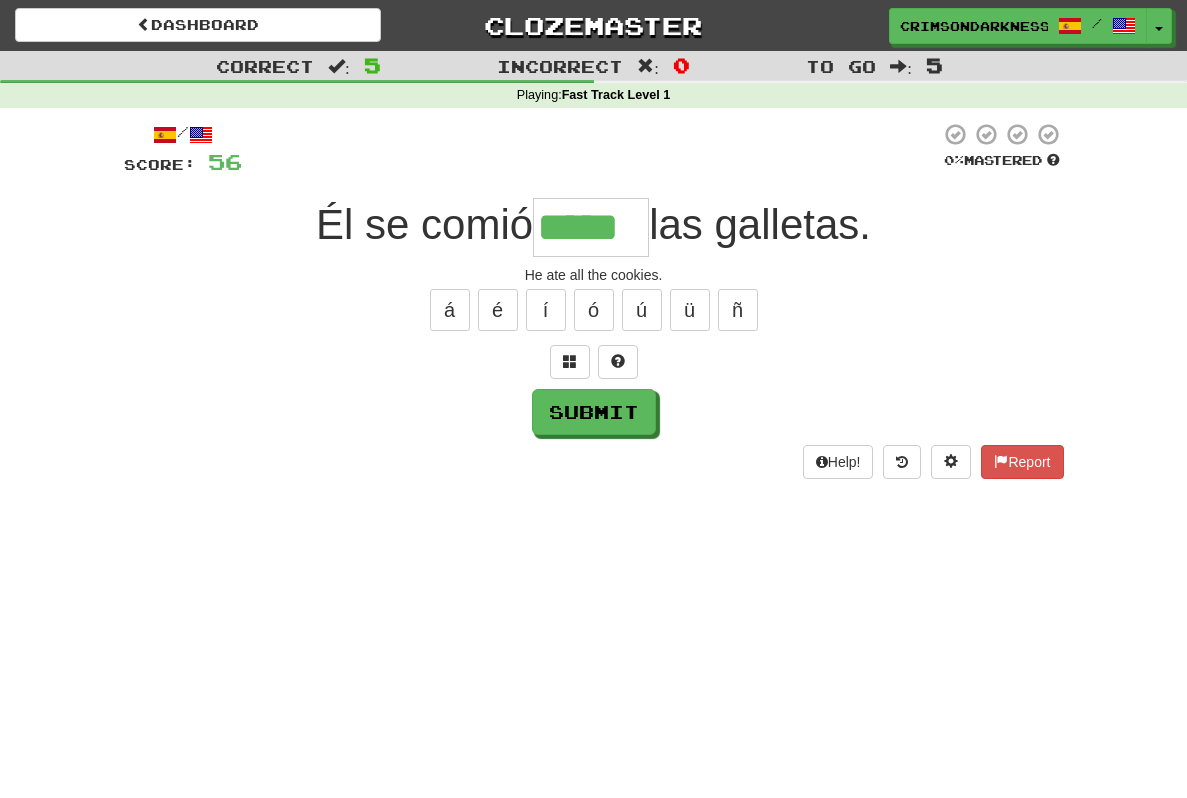 type on "*****" 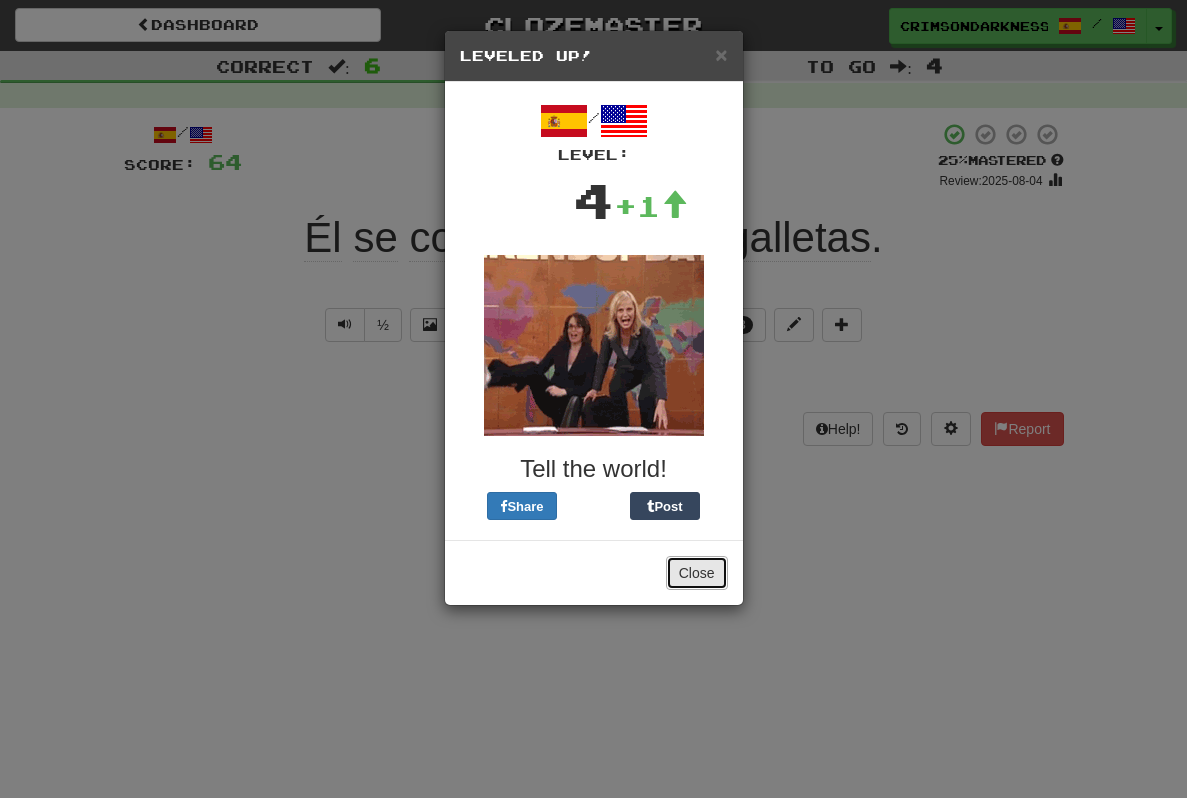 click on "Close" at bounding box center (697, 573) 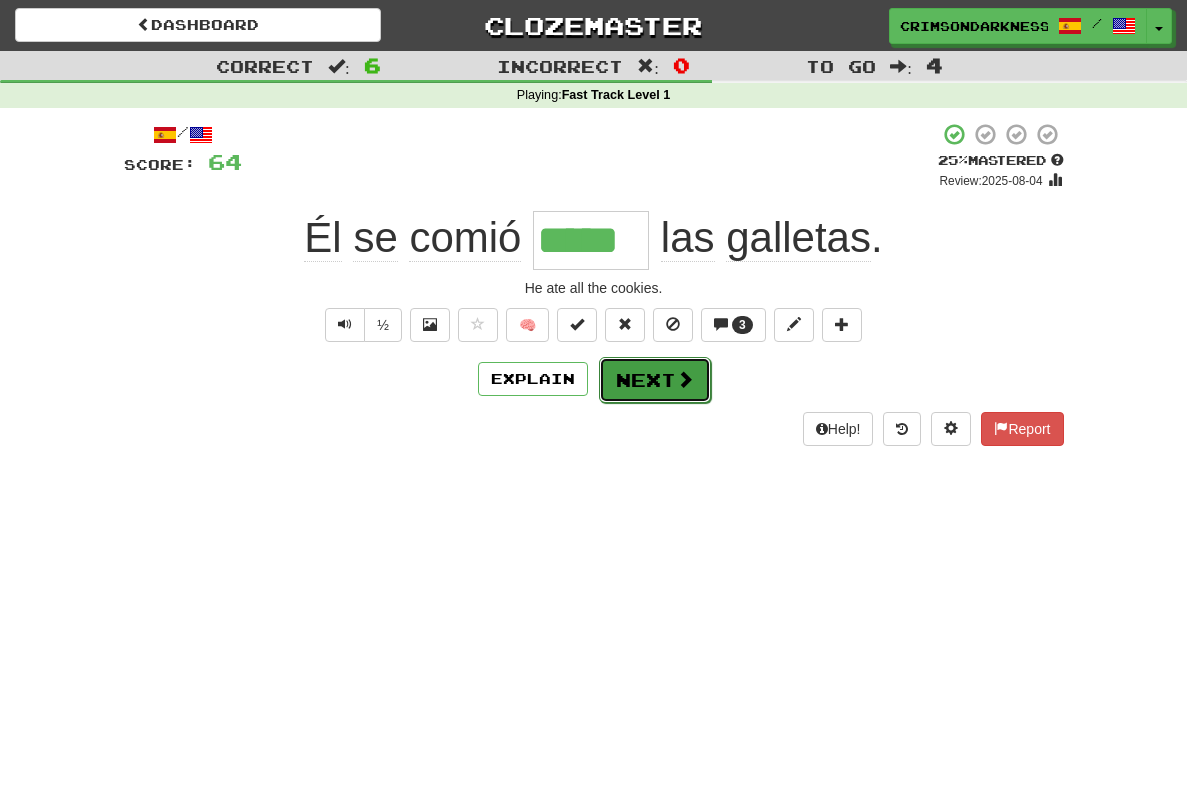 click on "Next" at bounding box center (655, 380) 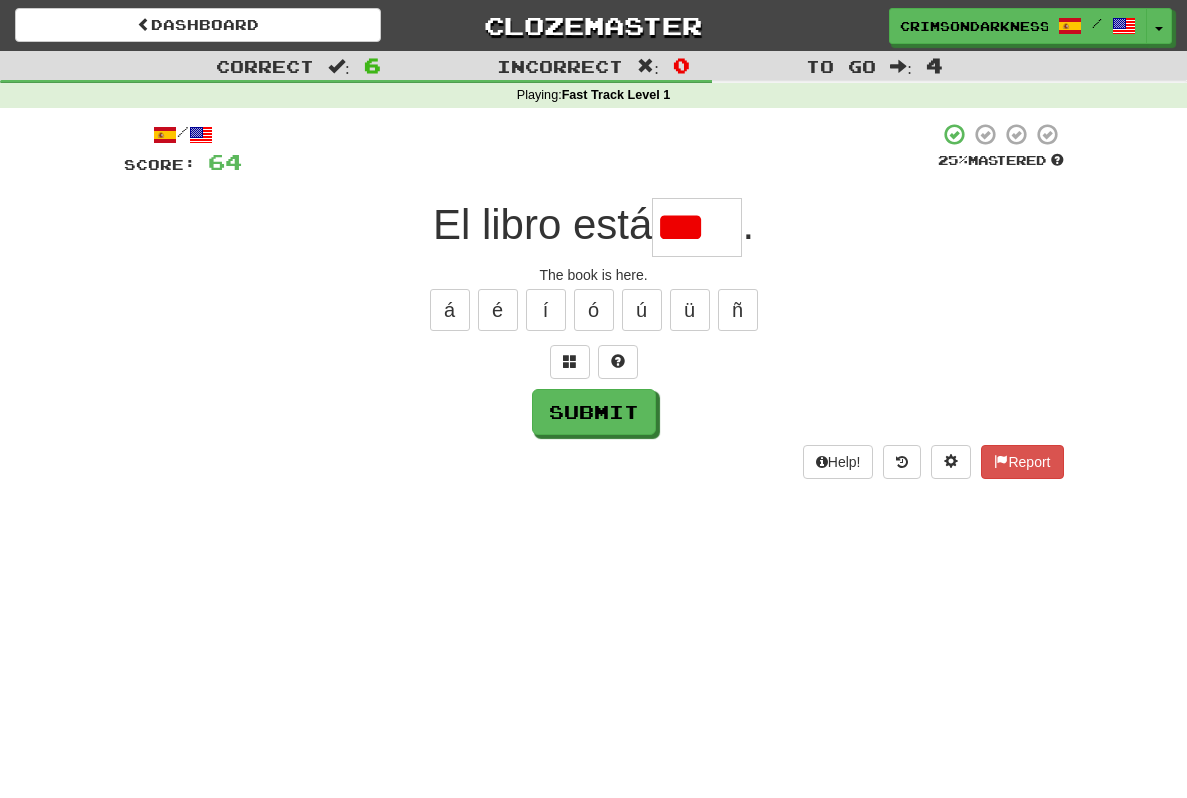 scroll, scrollTop: 0, scrollLeft: 0, axis: both 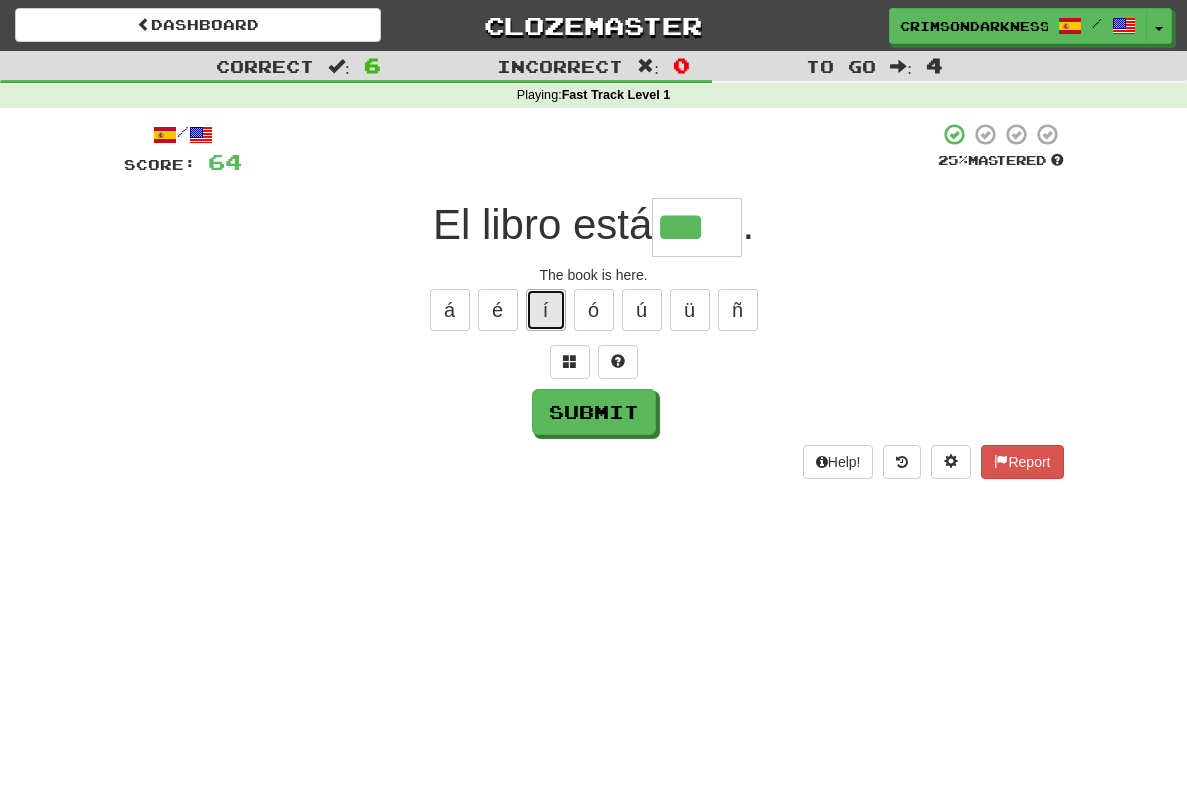 click on "í" at bounding box center [546, 310] 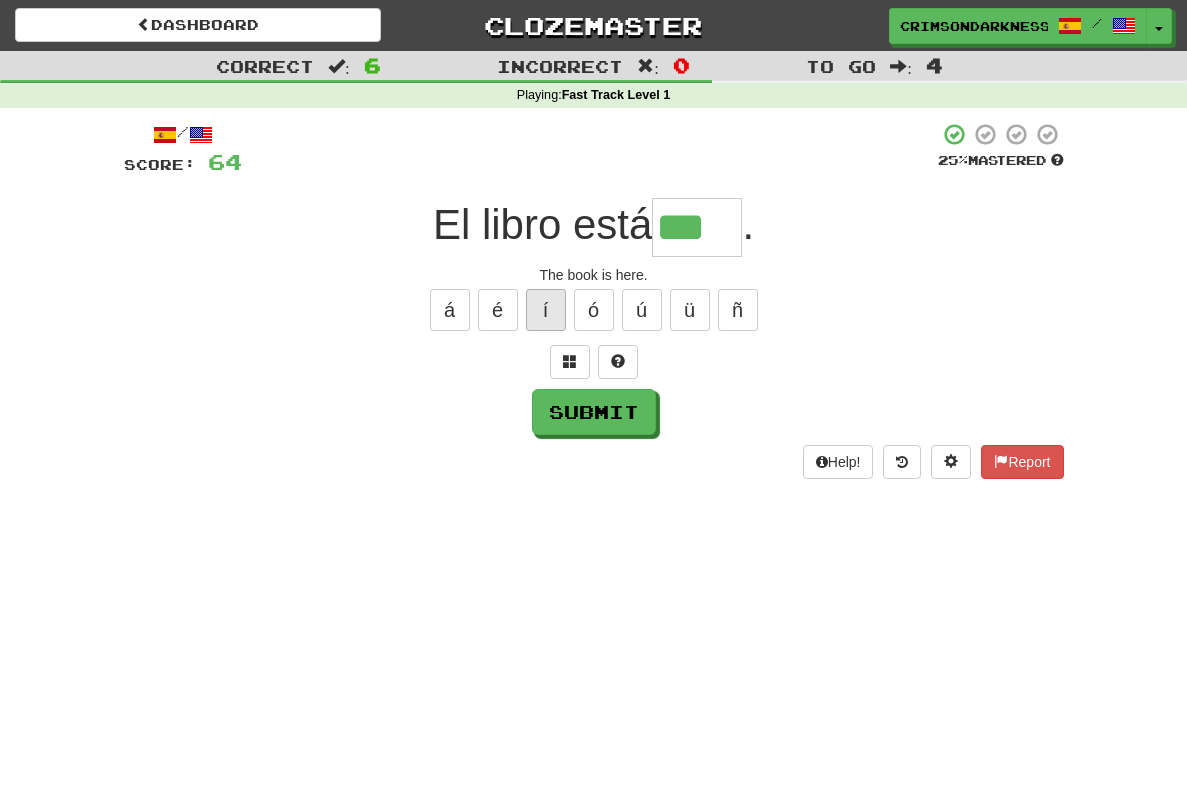 type on "****" 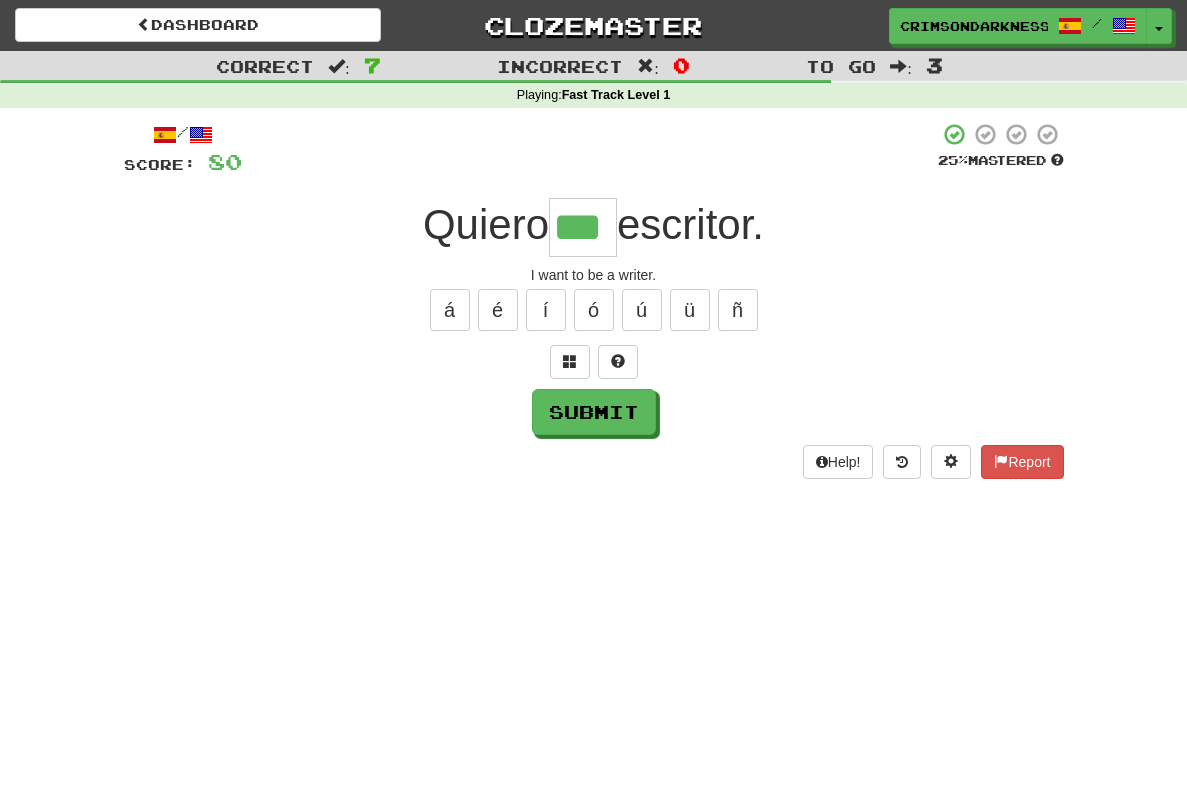 type on "***" 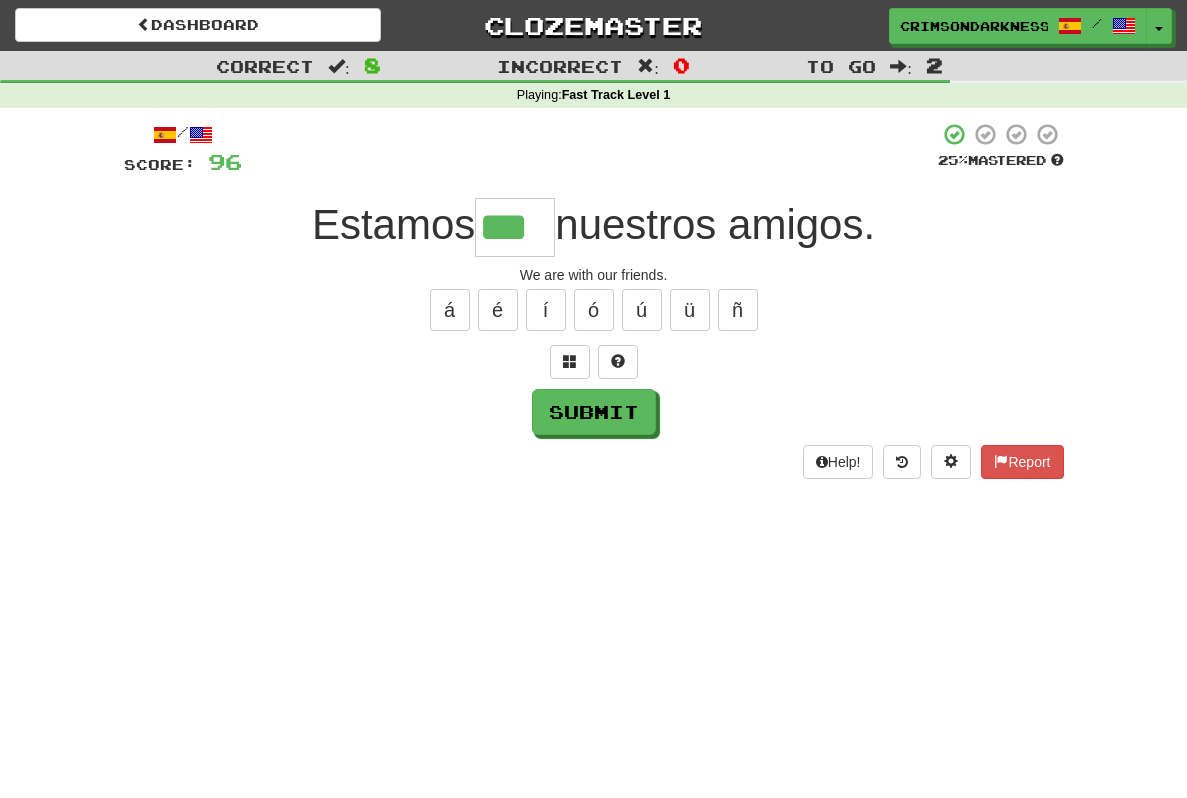 type on "***" 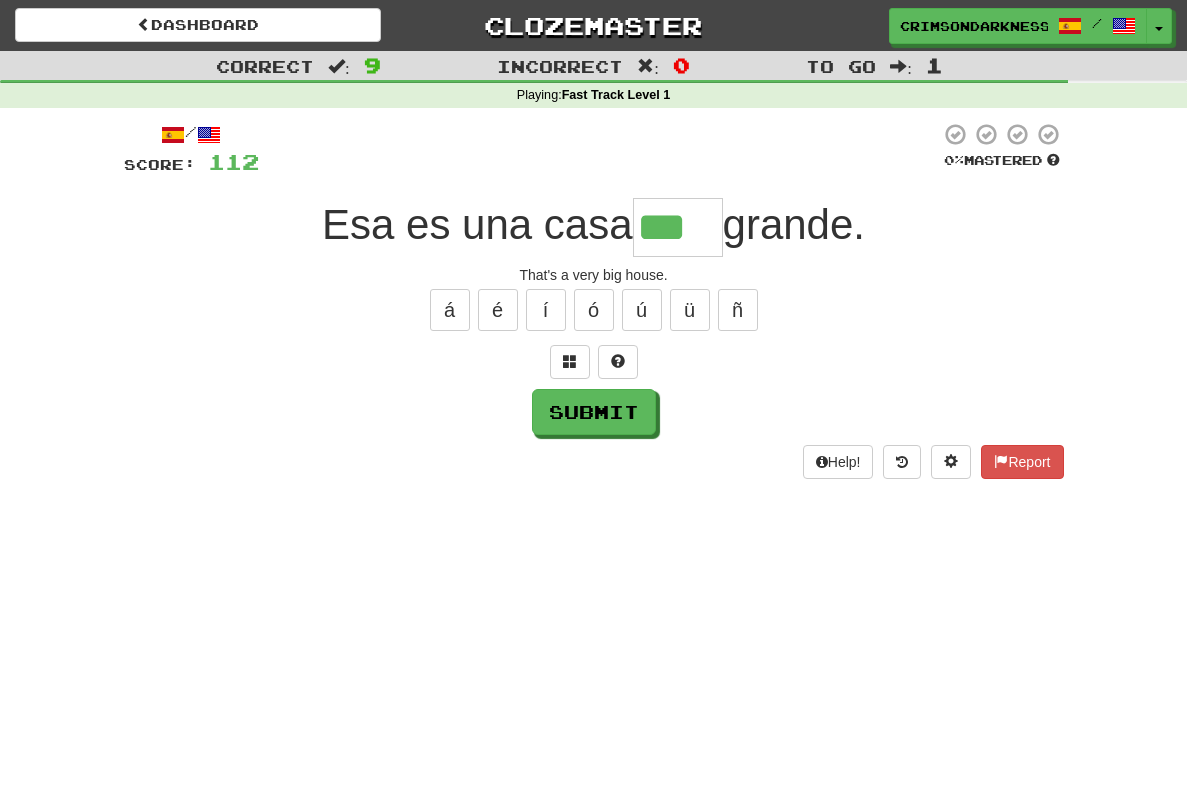 type on "***" 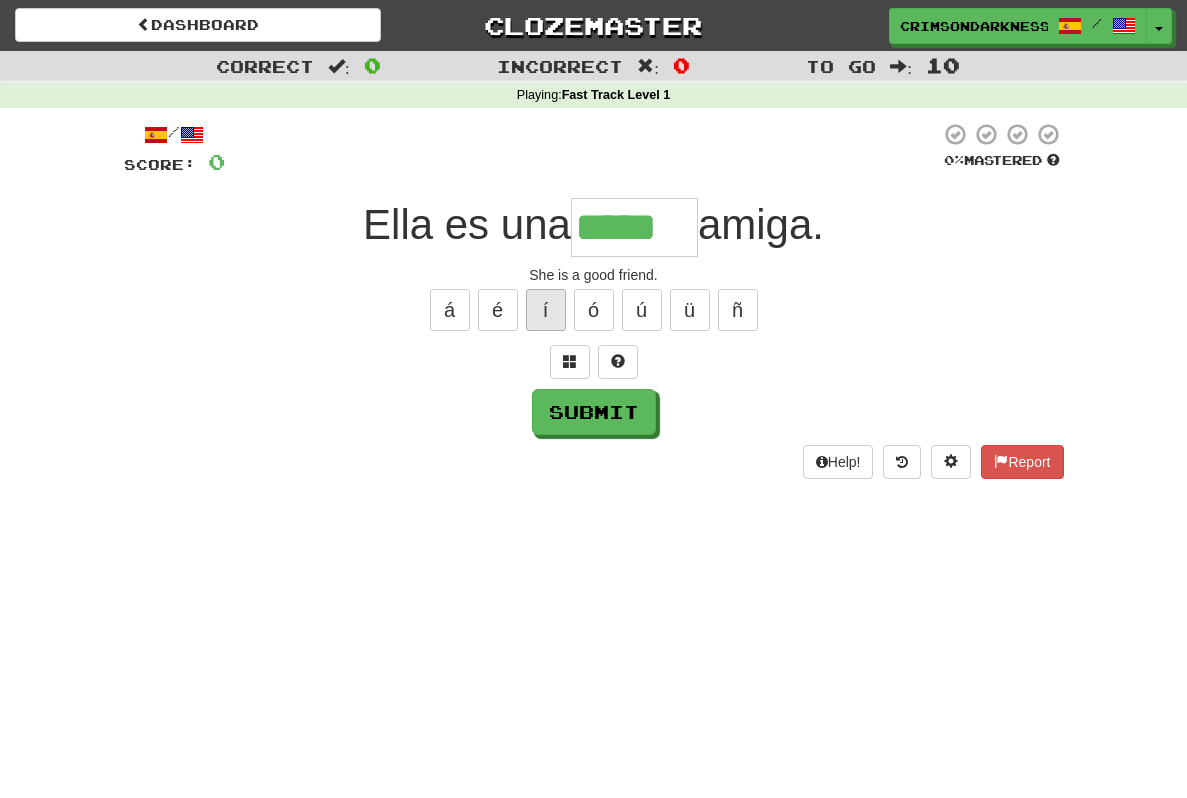 type on "*****" 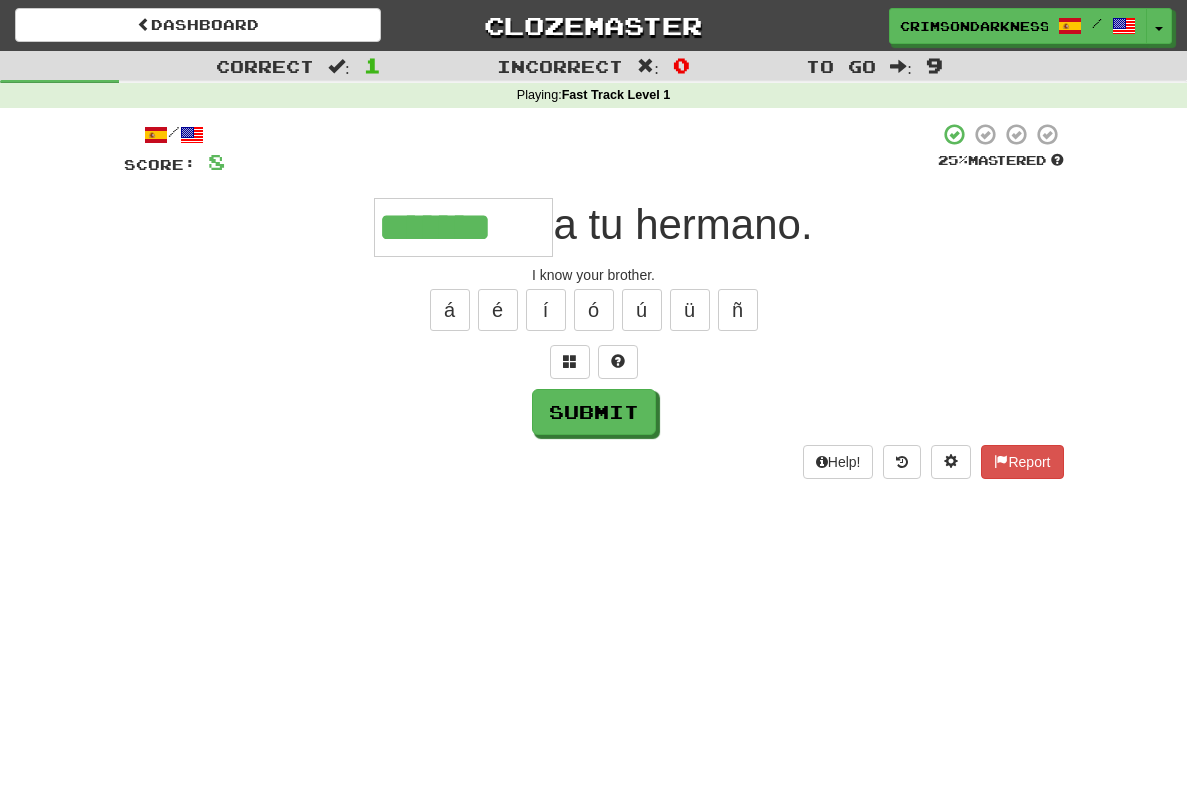 type on "*******" 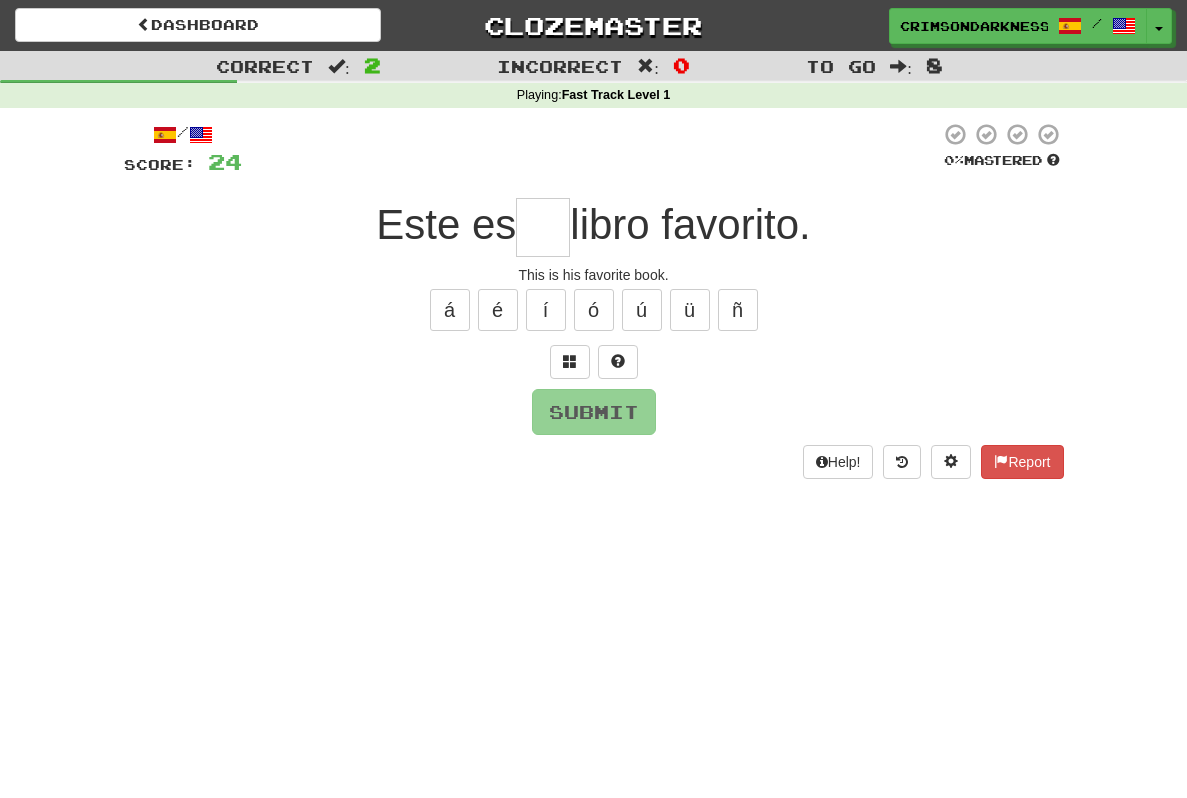 type on "*" 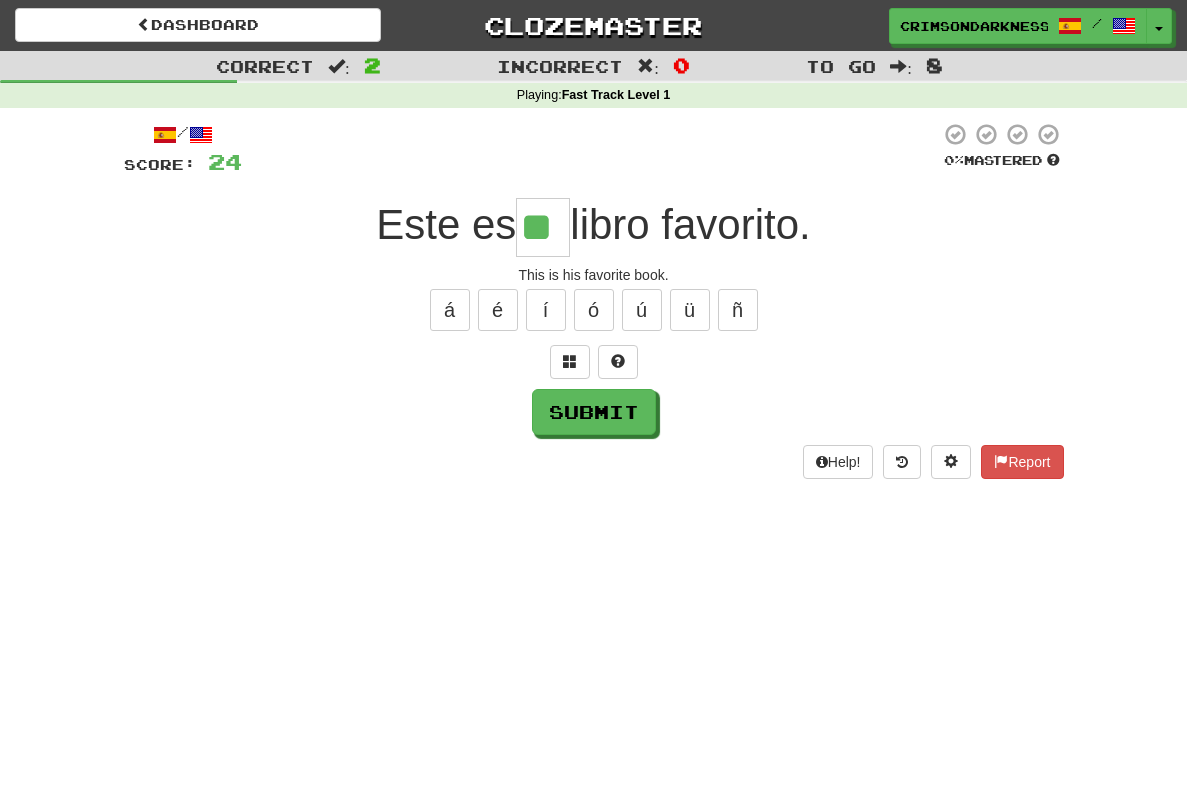 type on "**" 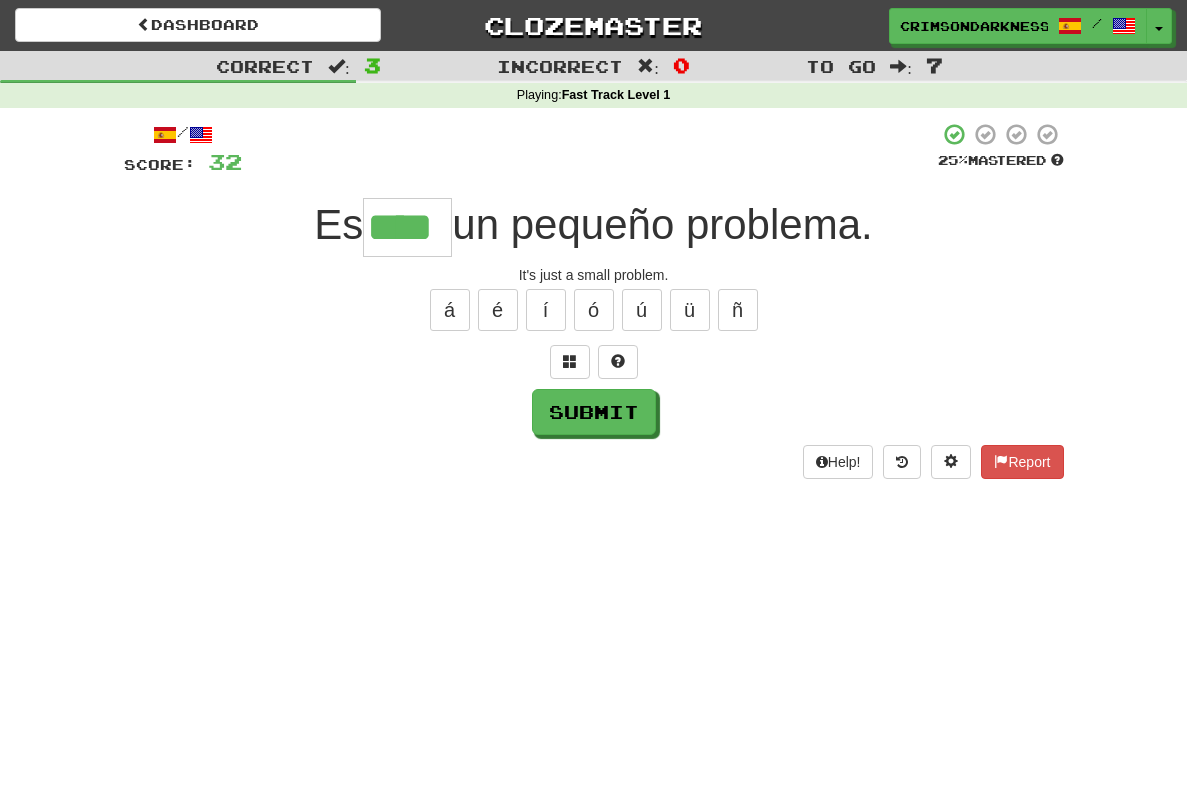 type on "****" 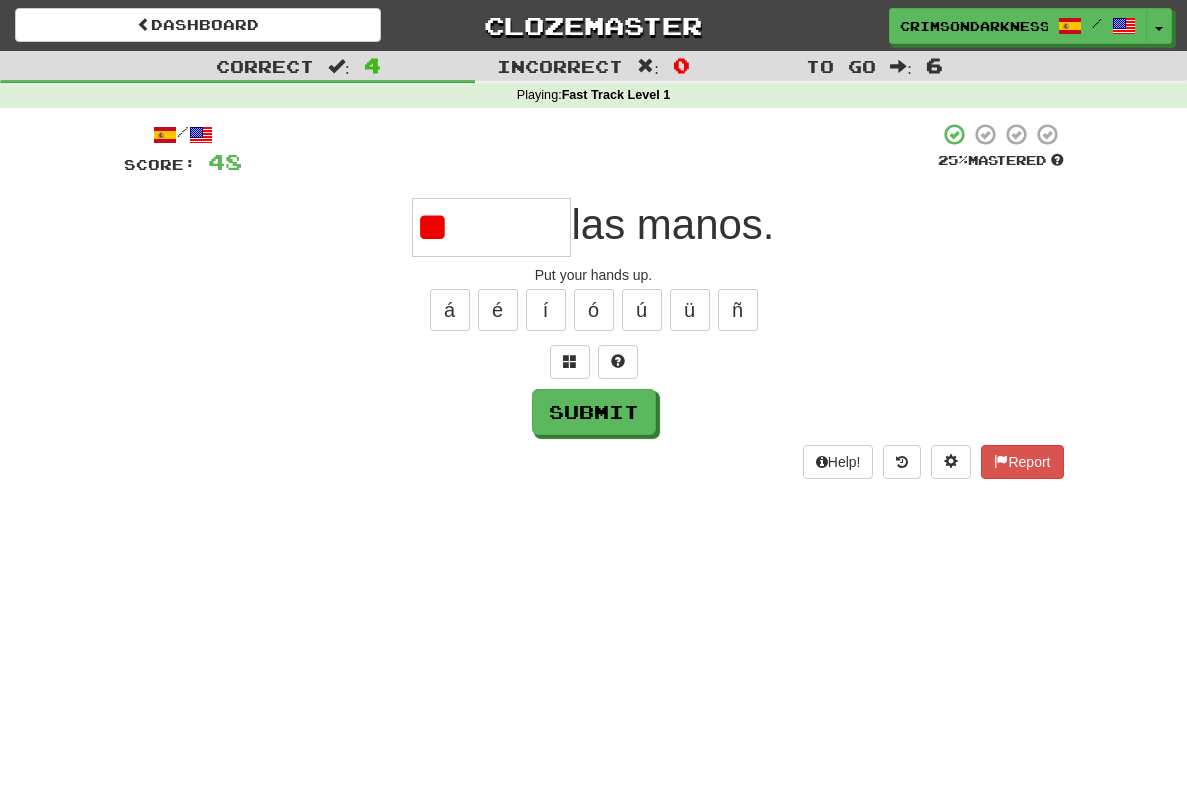 type on "*" 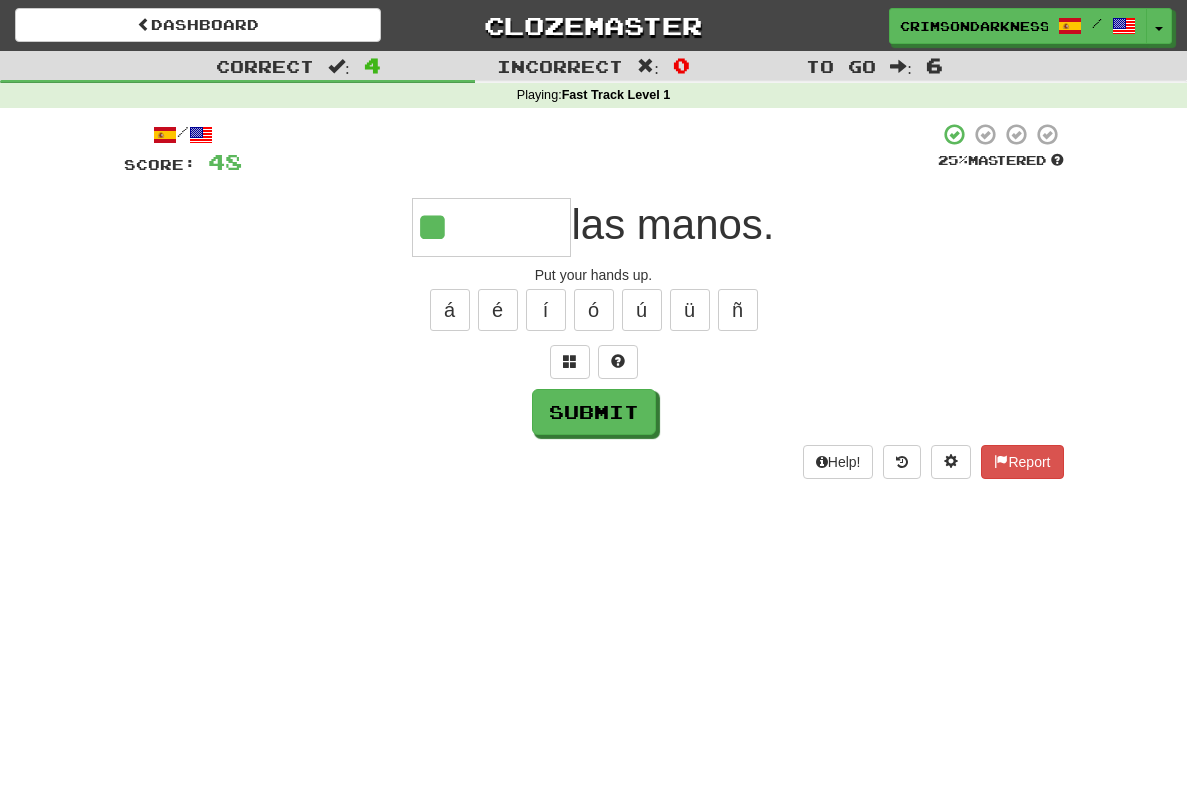 type on "*" 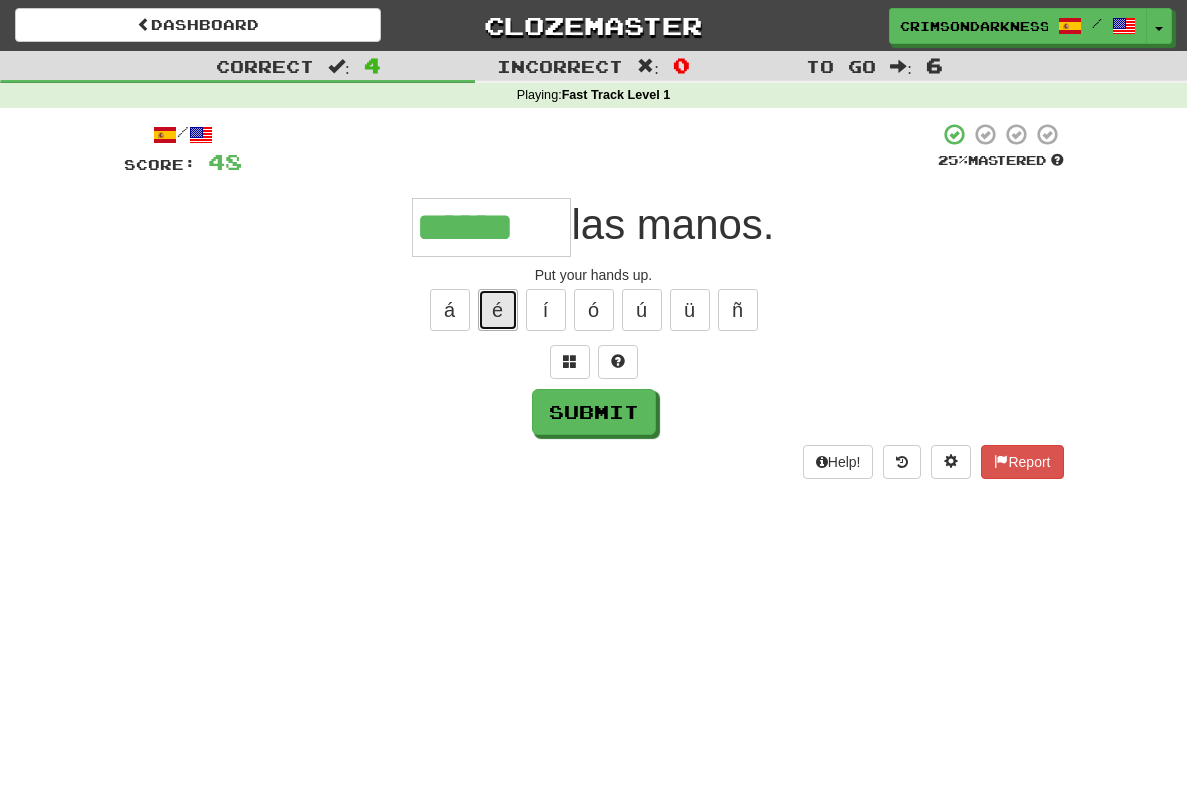 click on "é" at bounding box center (498, 310) 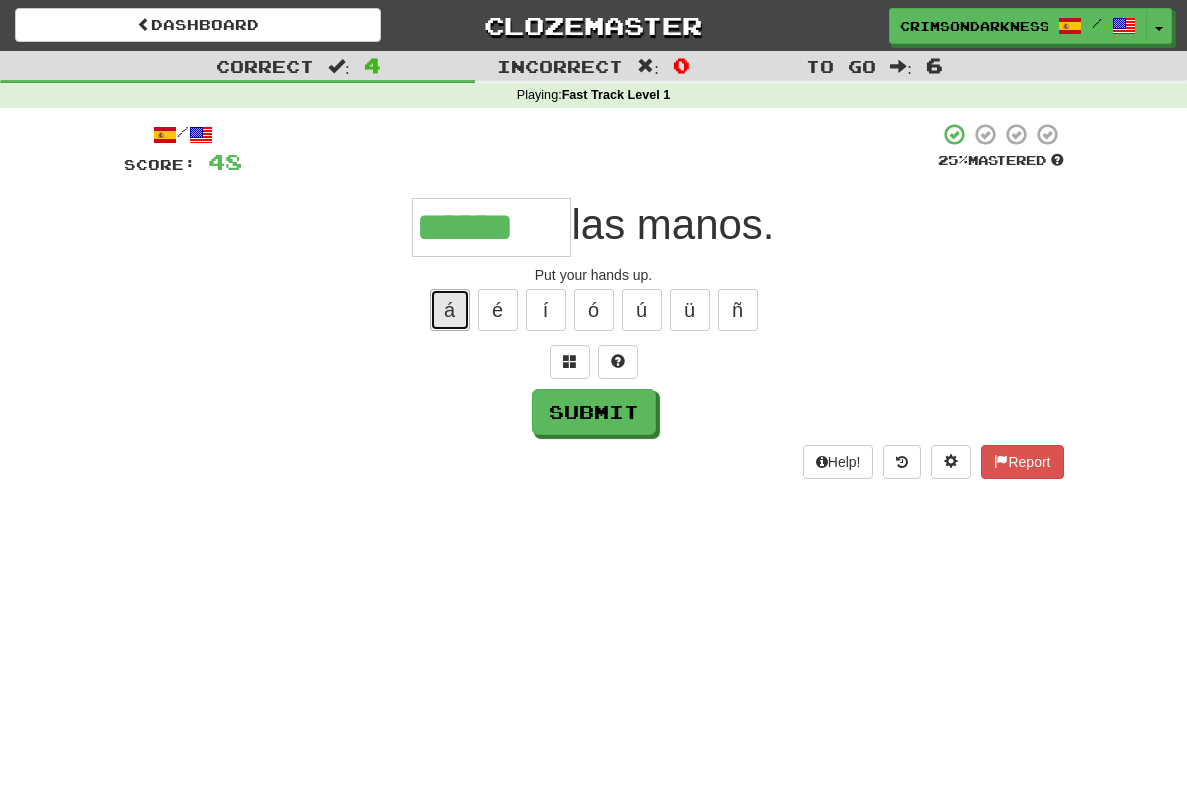 click on "á" at bounding box center (450, 310) 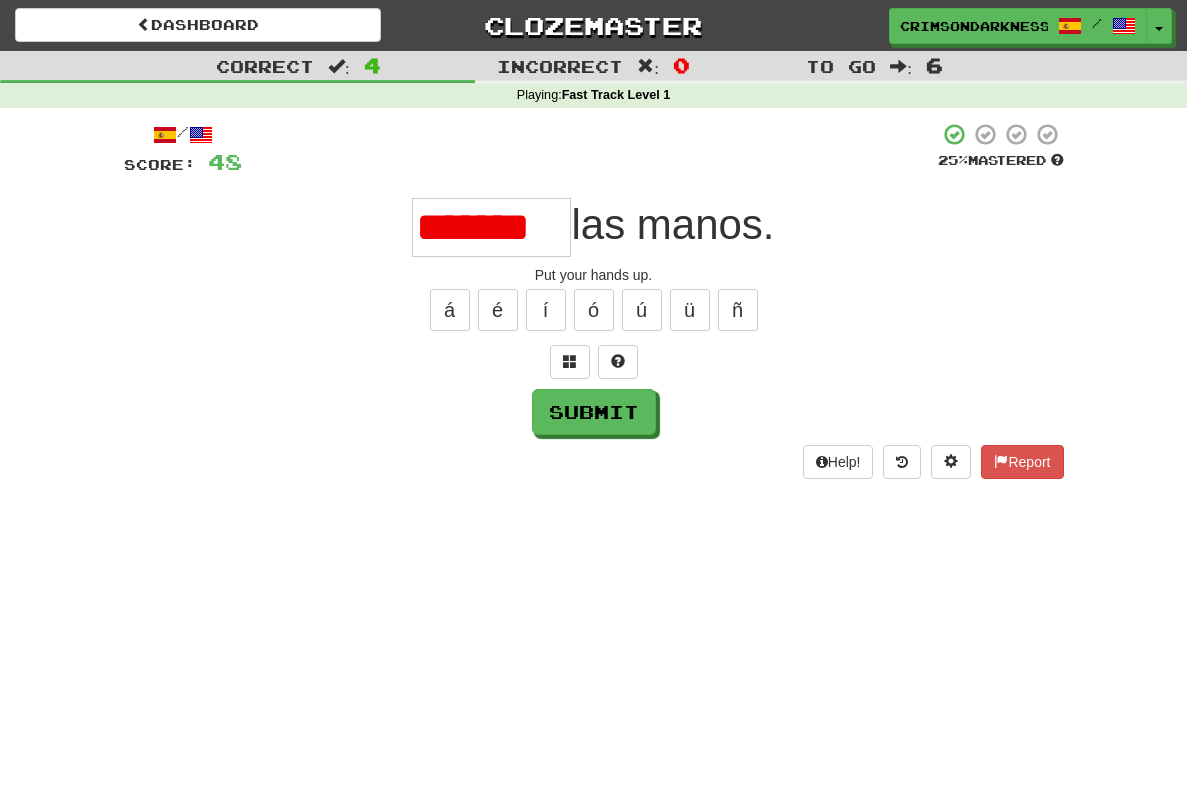 scroll, scrollTop: 0, scrollLeft: 0, axis: both 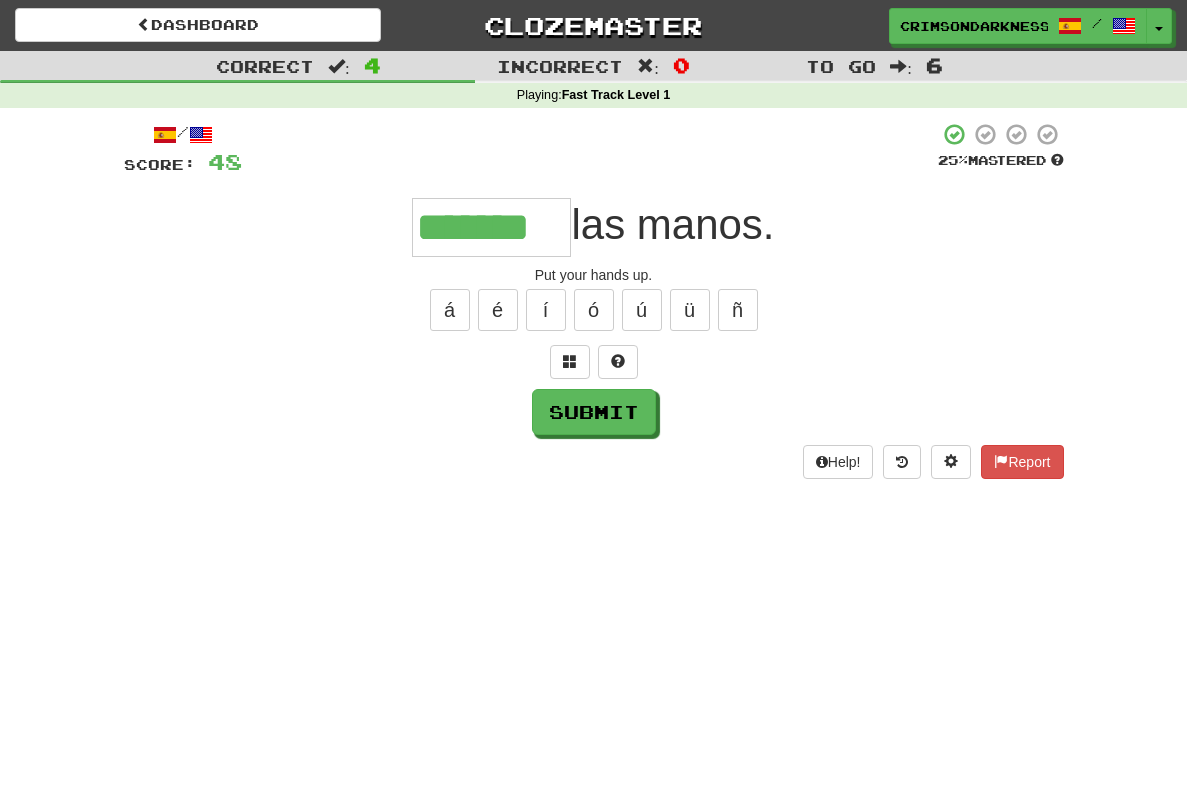 type on "*******" 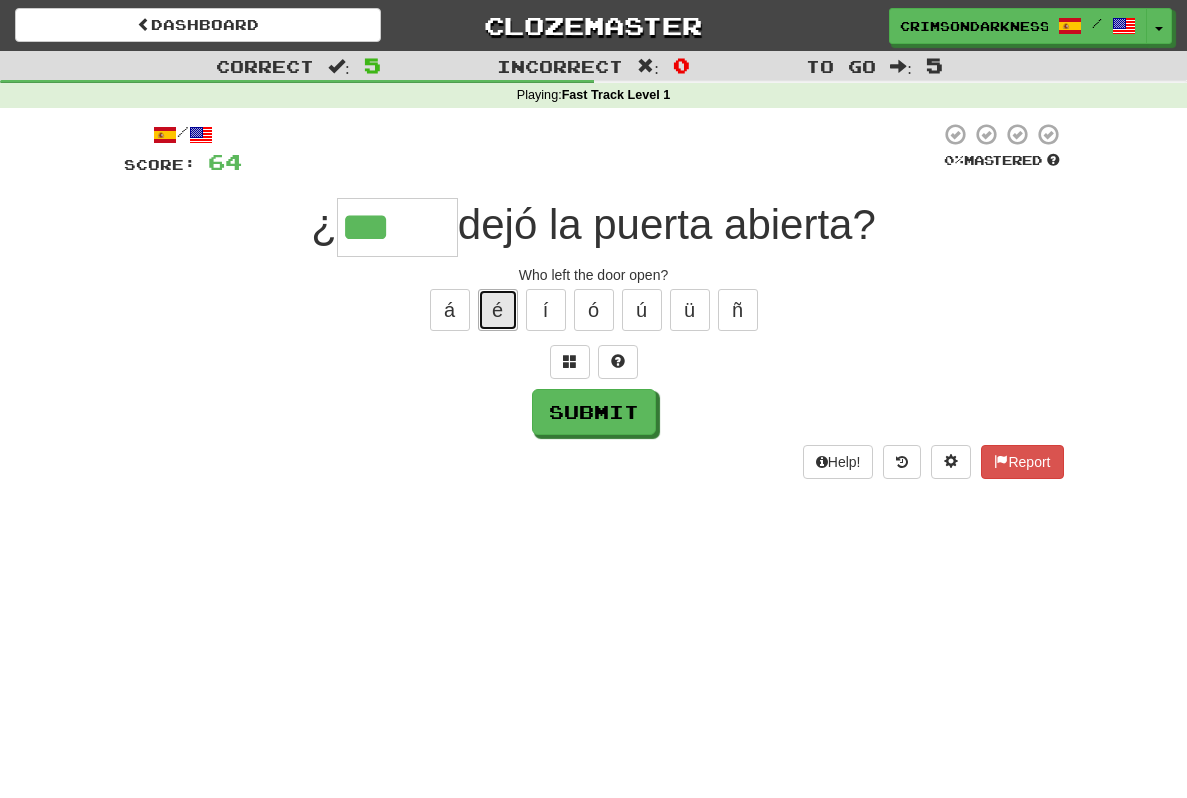 click on "é" at bounding box center [498, 310] 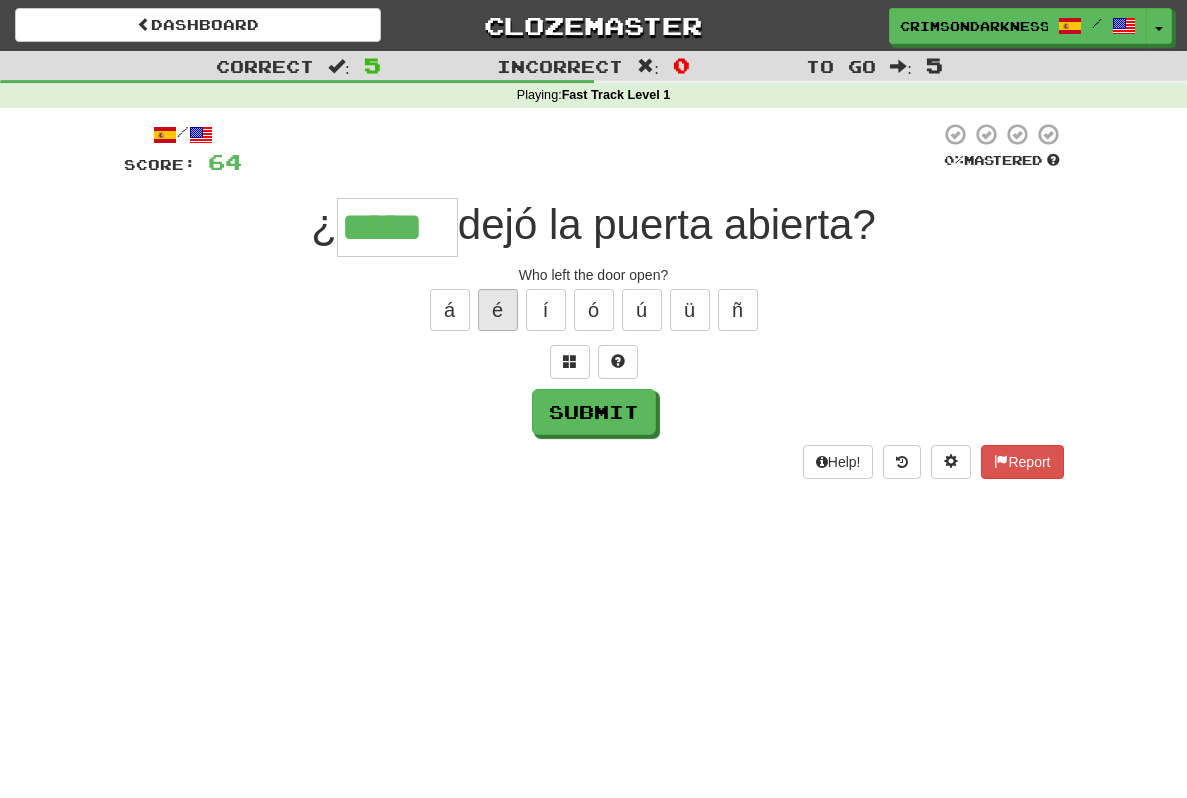type on "*****" 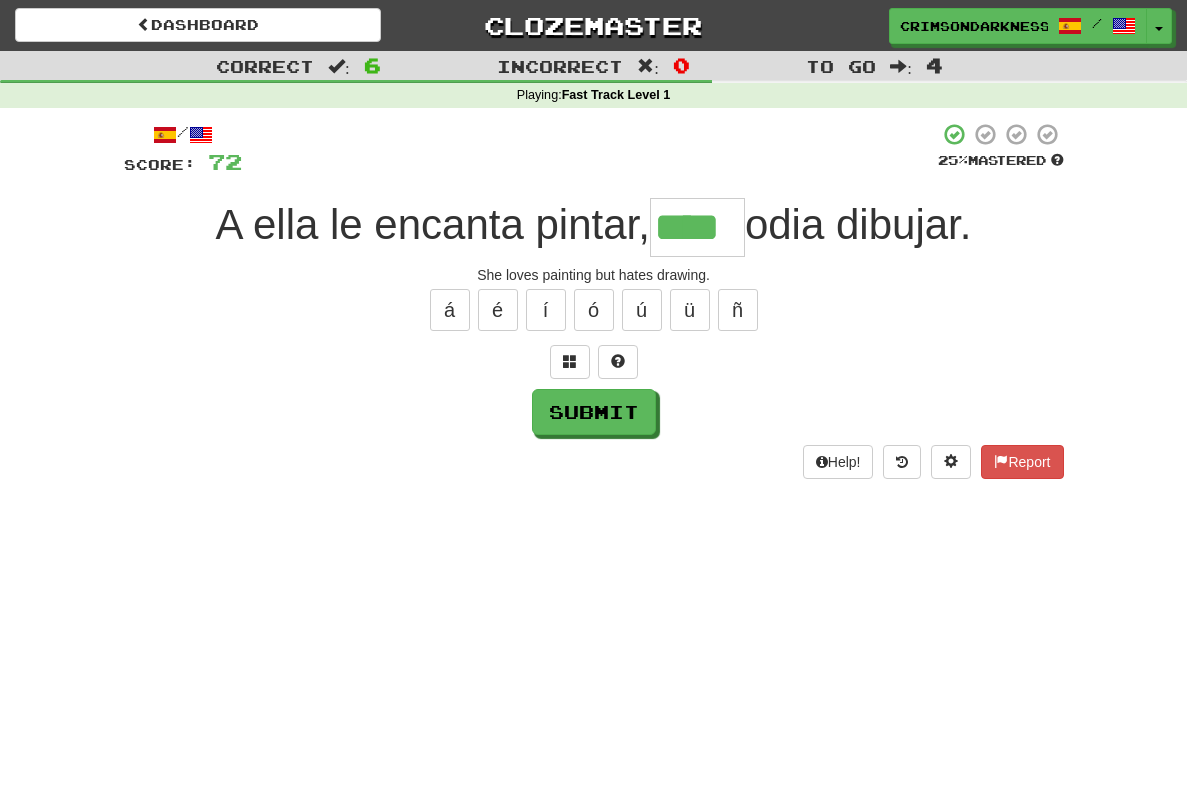 type on "****" 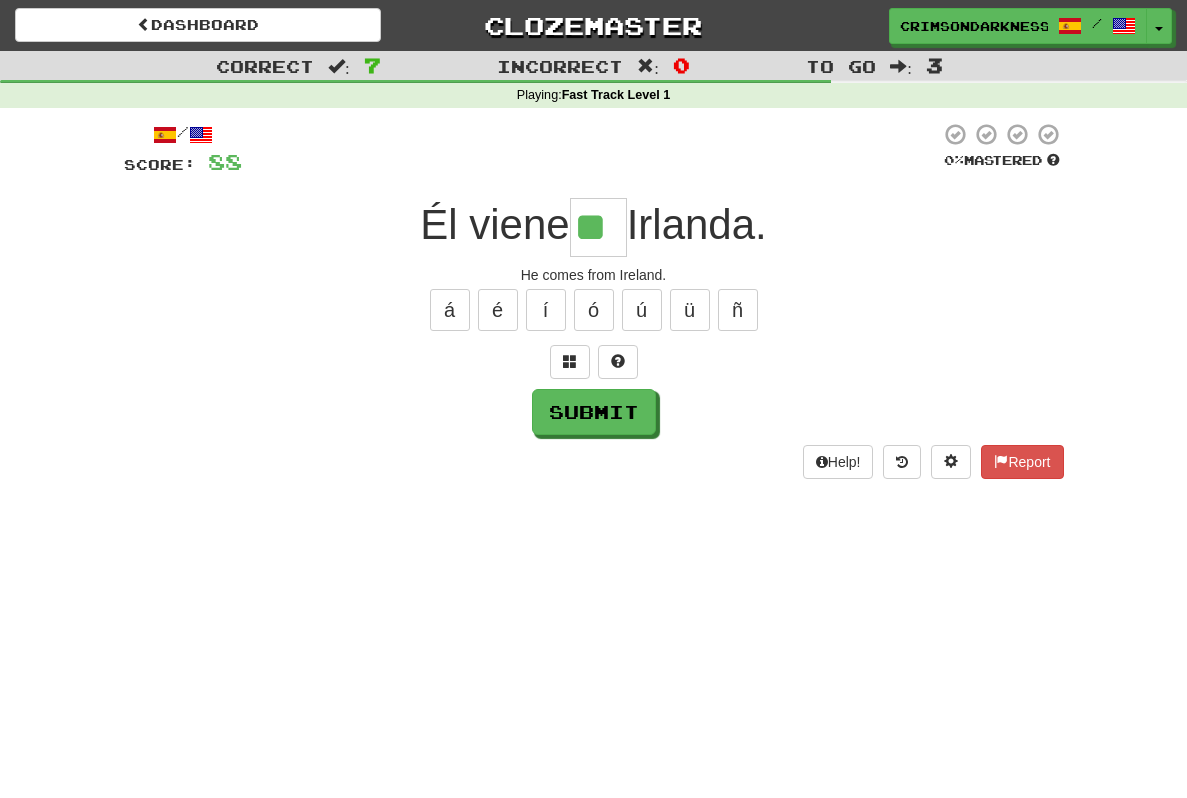 type on "**" 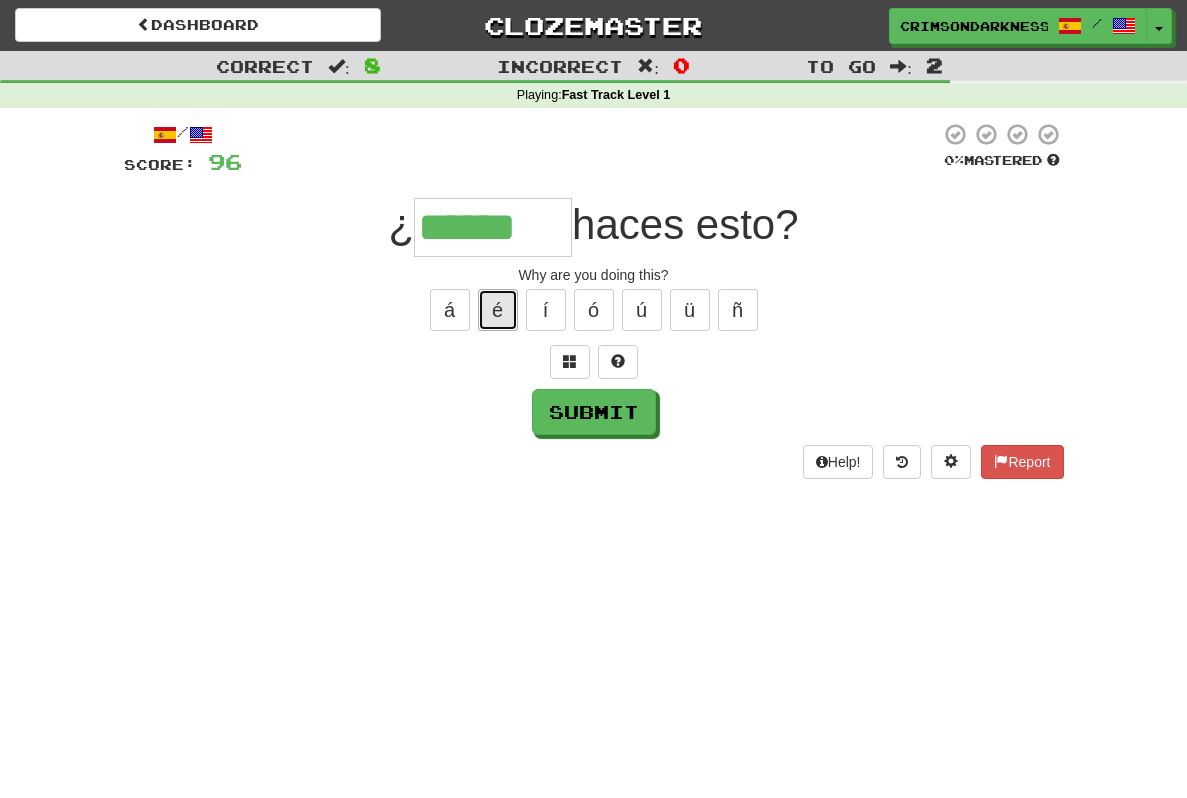 click on "é" at bounding box center (498, 310) 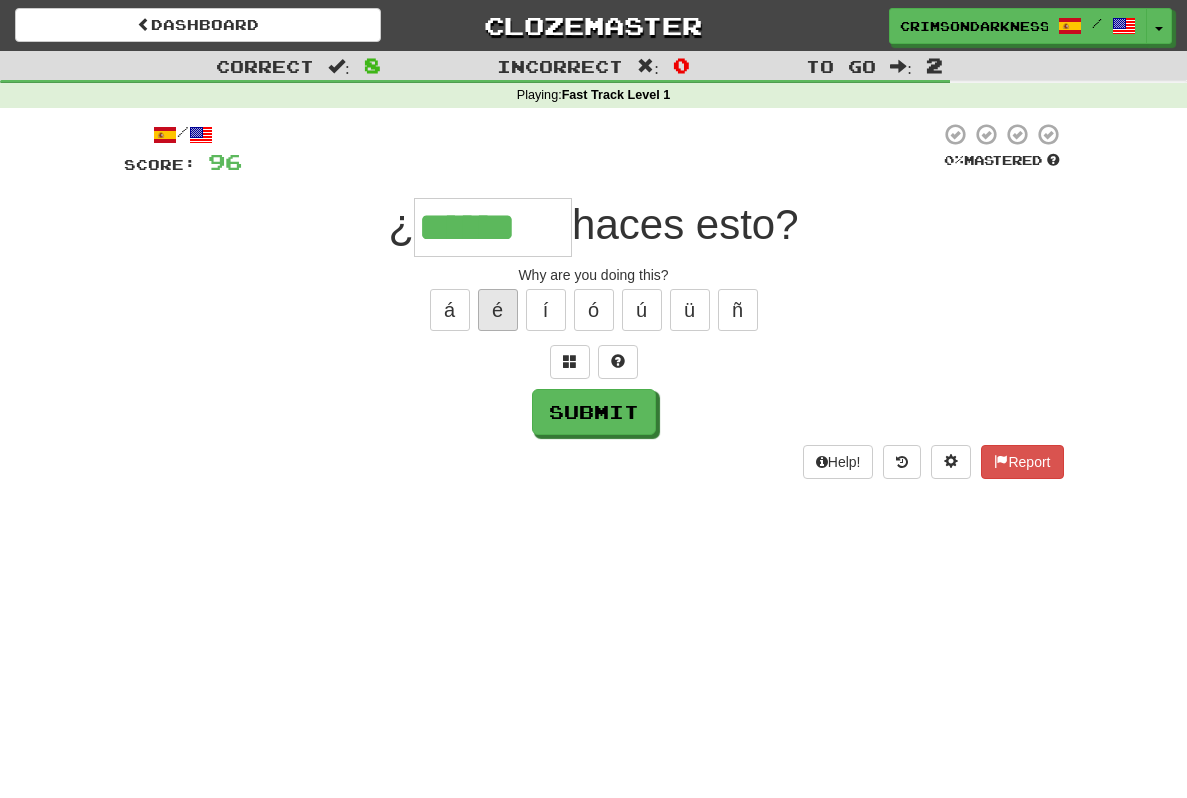 type on "*******" 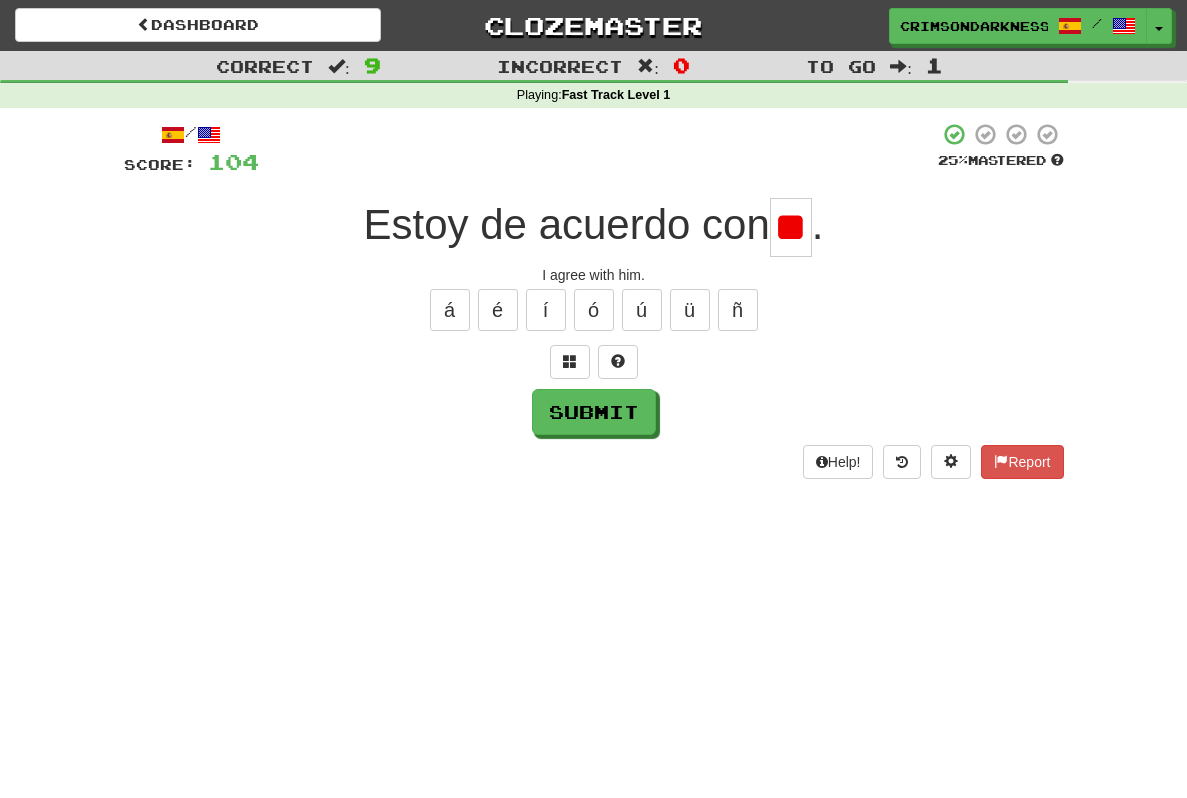 type on "*" 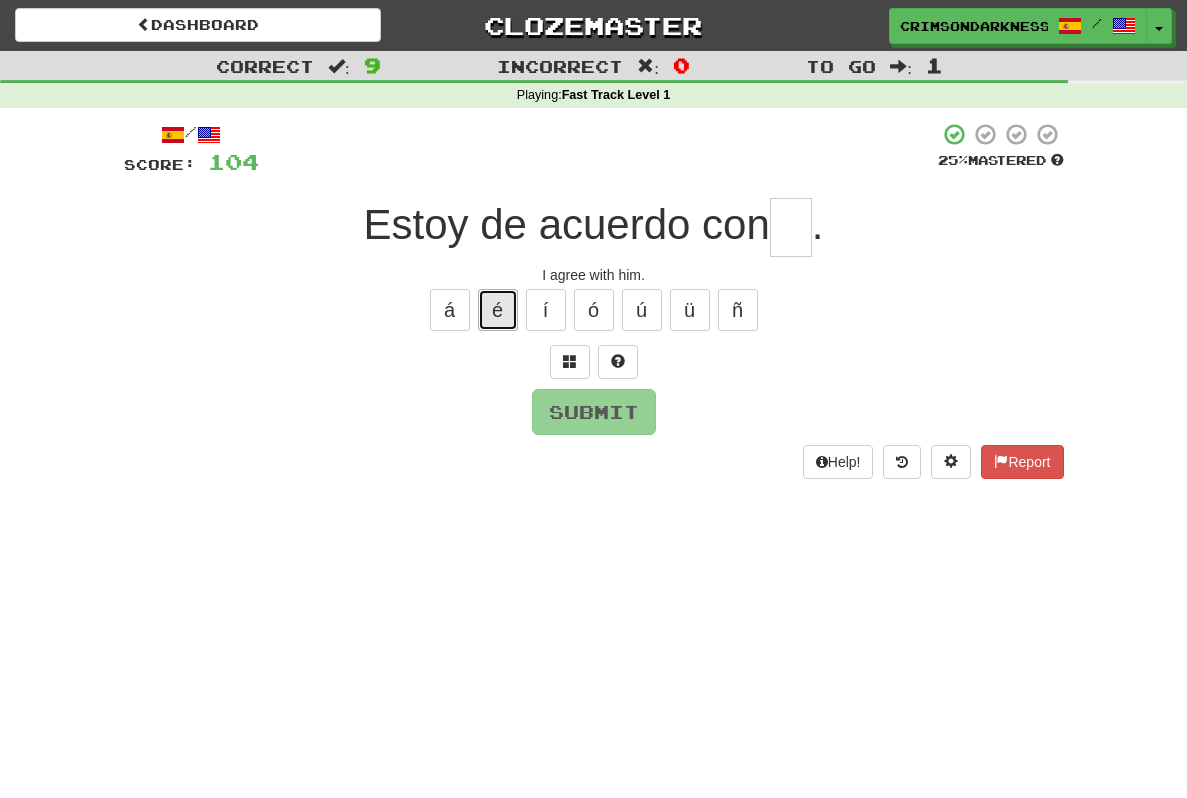 click on "é" at bounding box center (498, 310) 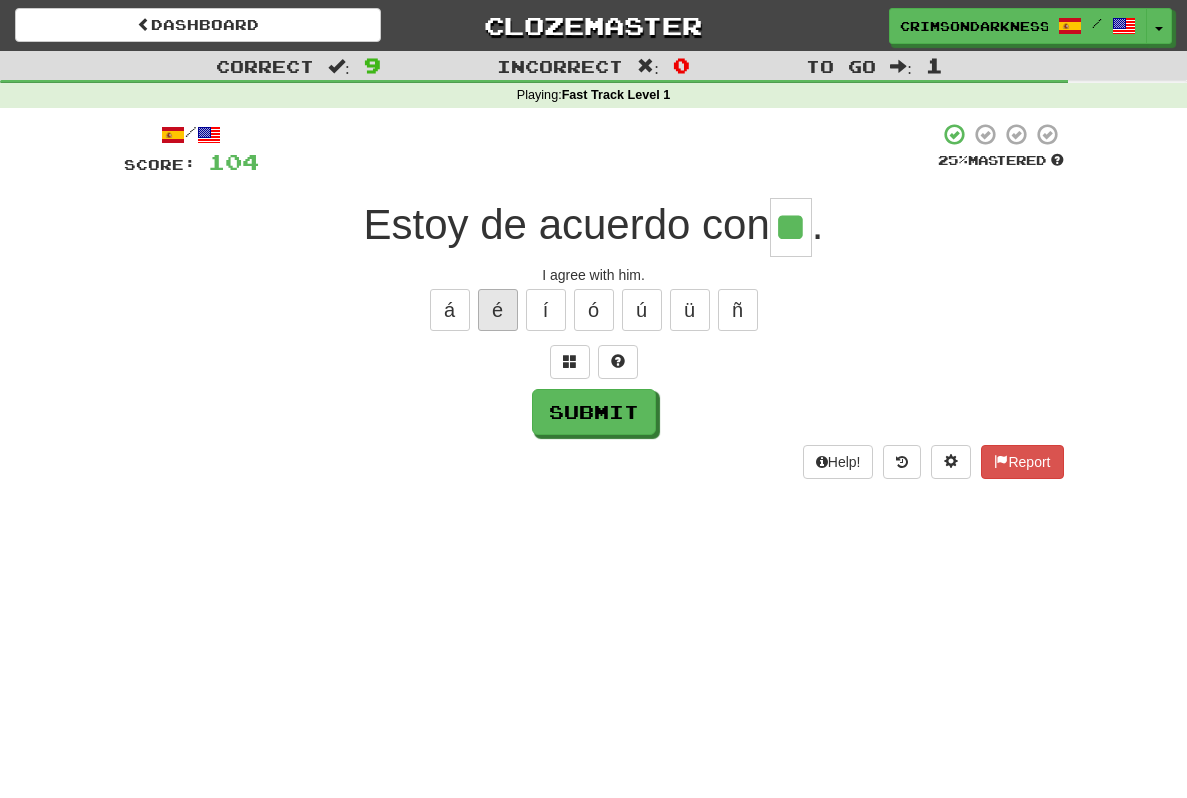 type on "**" 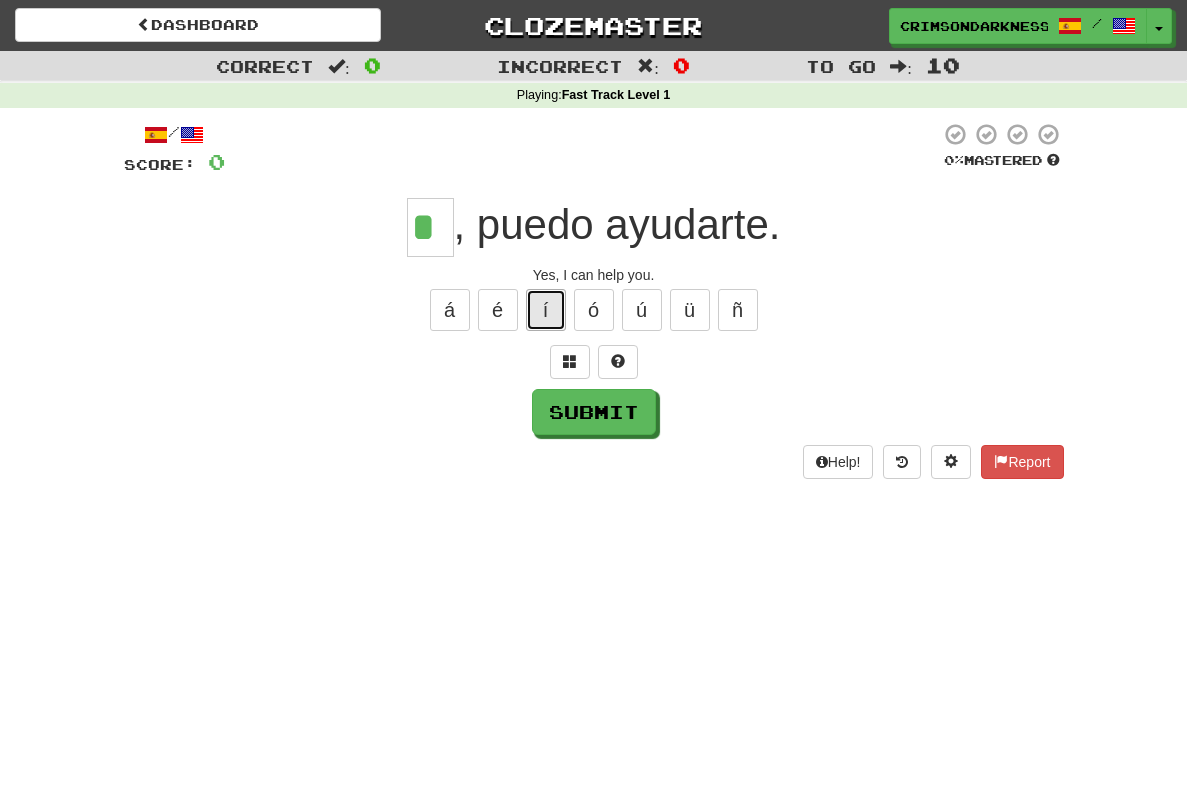 click on "í" at bounding box center (546, 310) 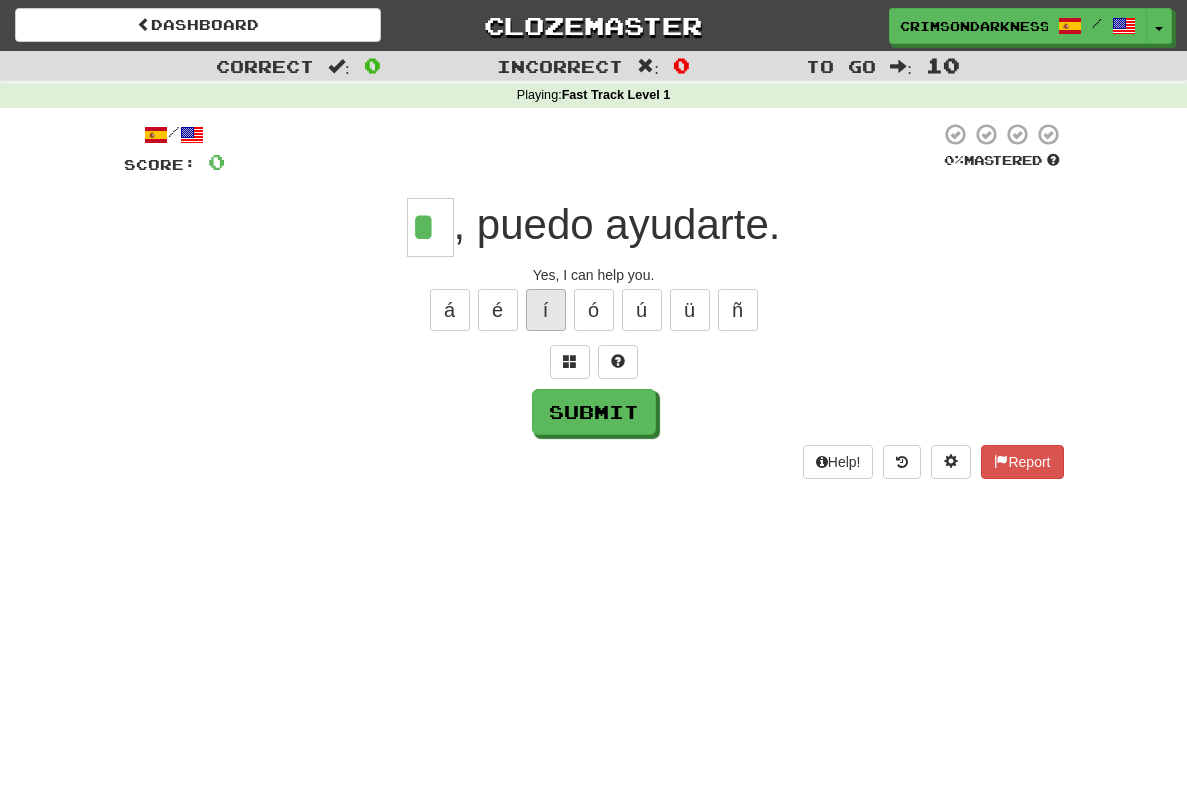 type on "**" 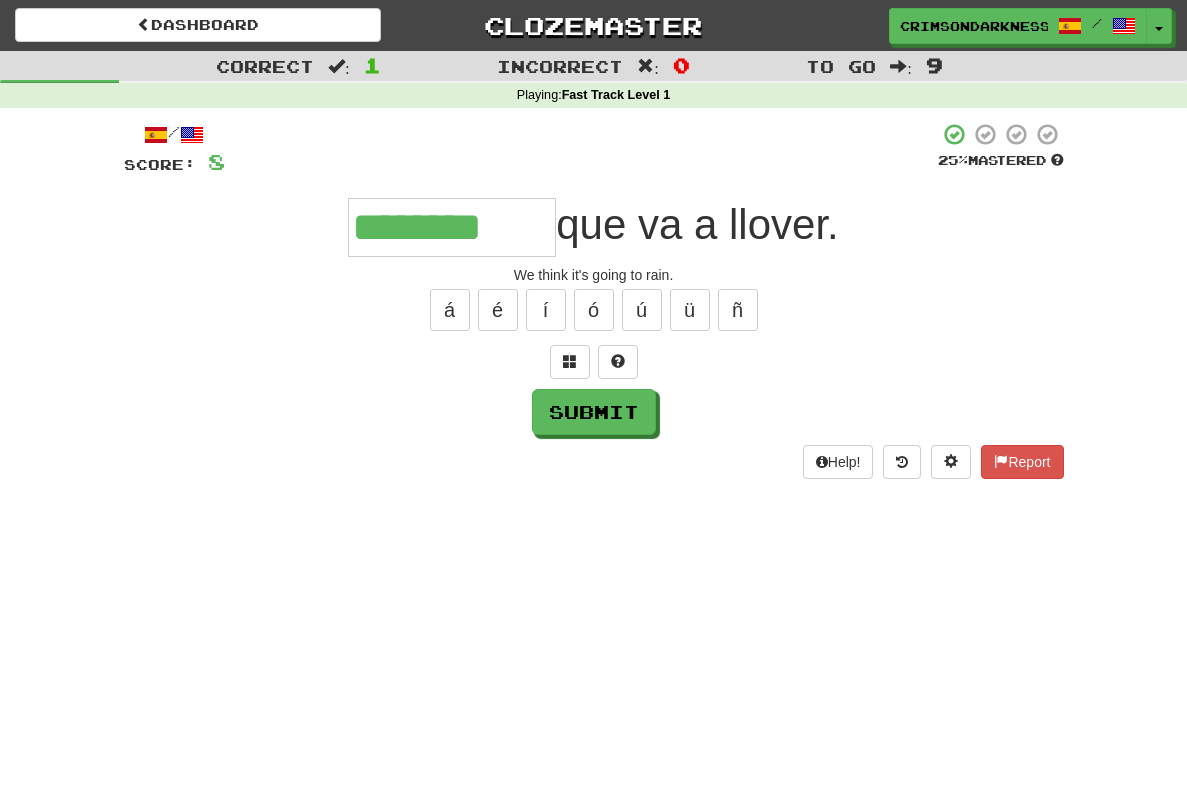 type on "********" 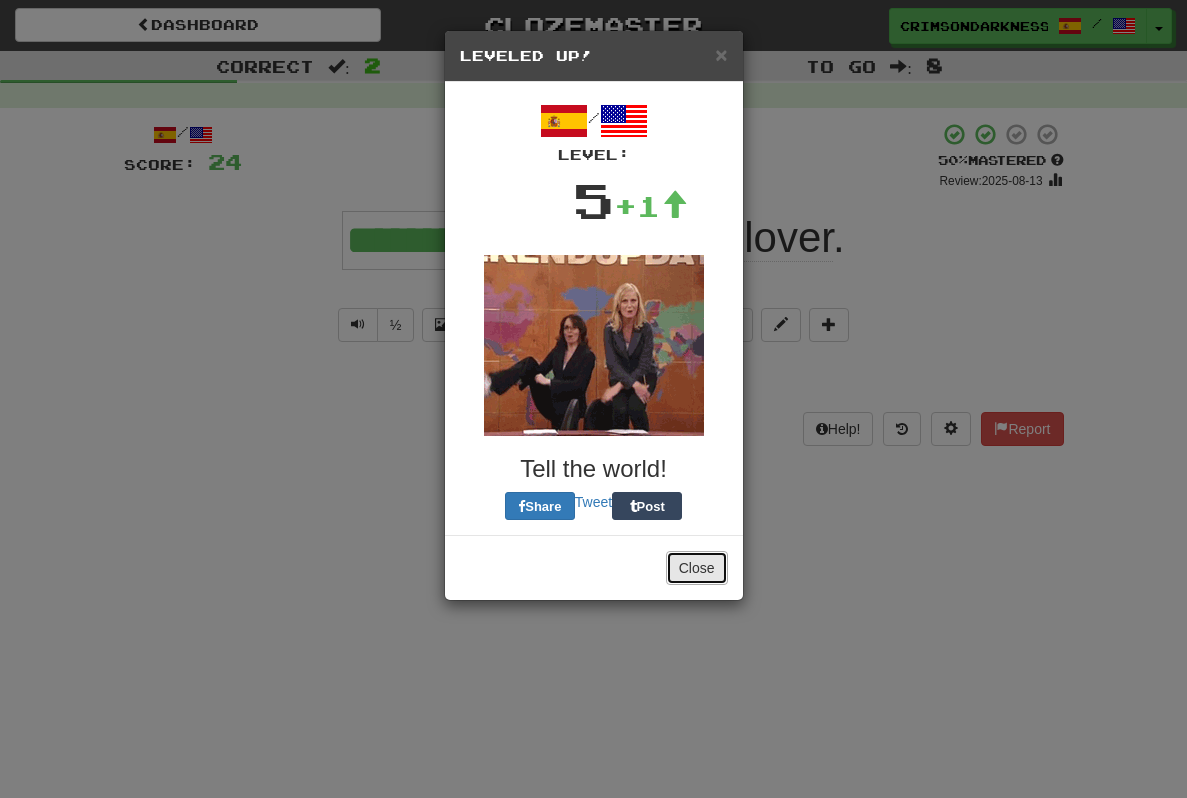 click on "Close" at bounding box center (697, 568) 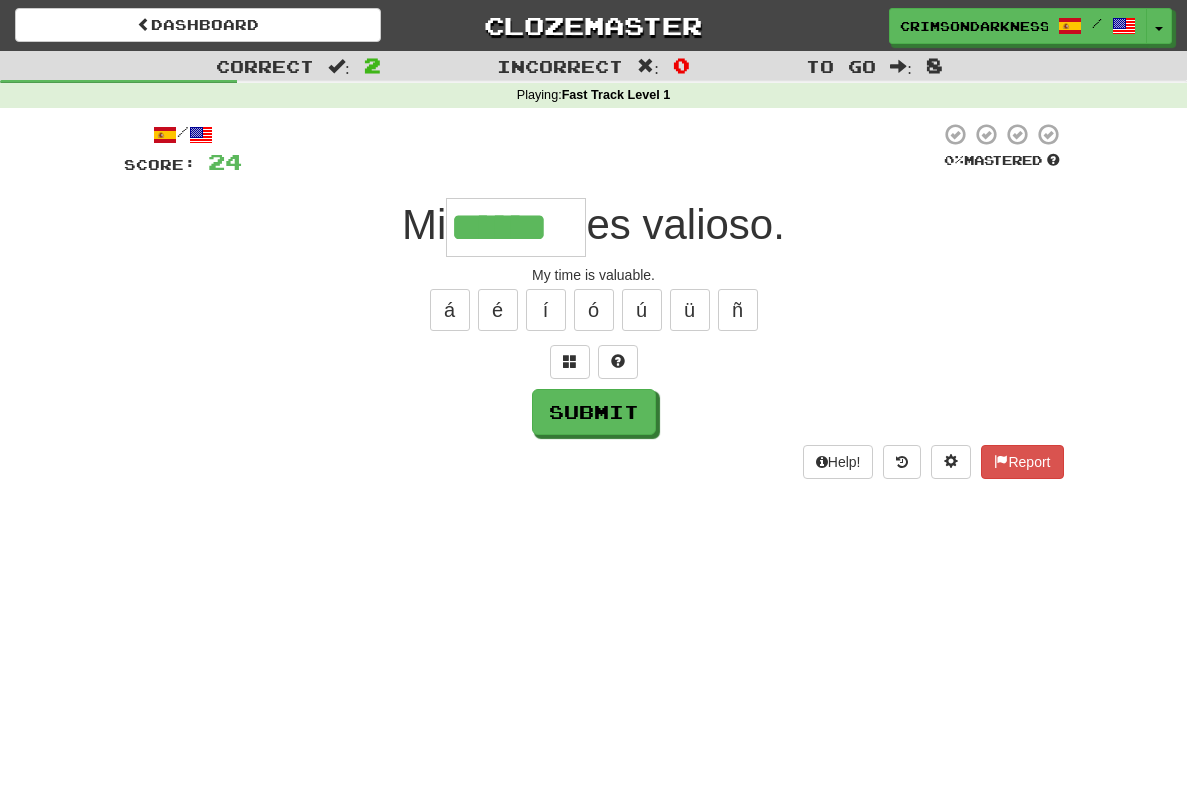 type on "******" 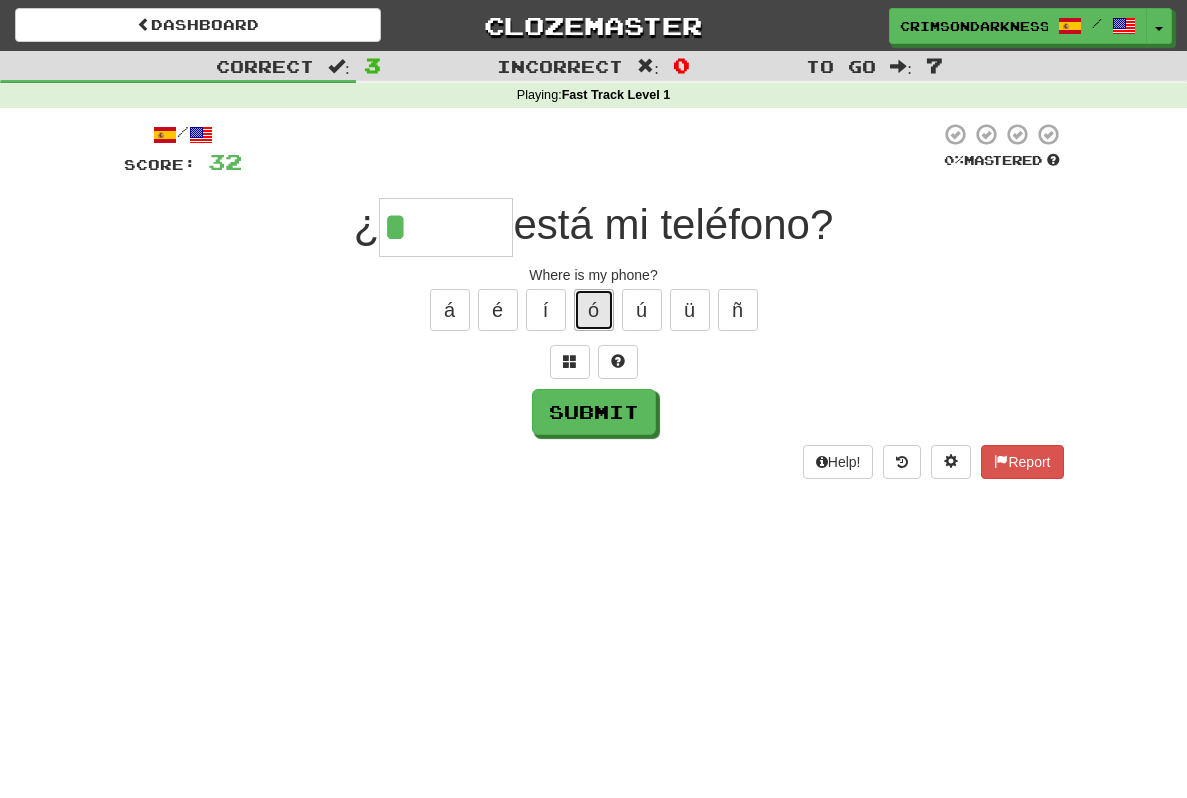 click on "ó" at bounding box center (594, 310) 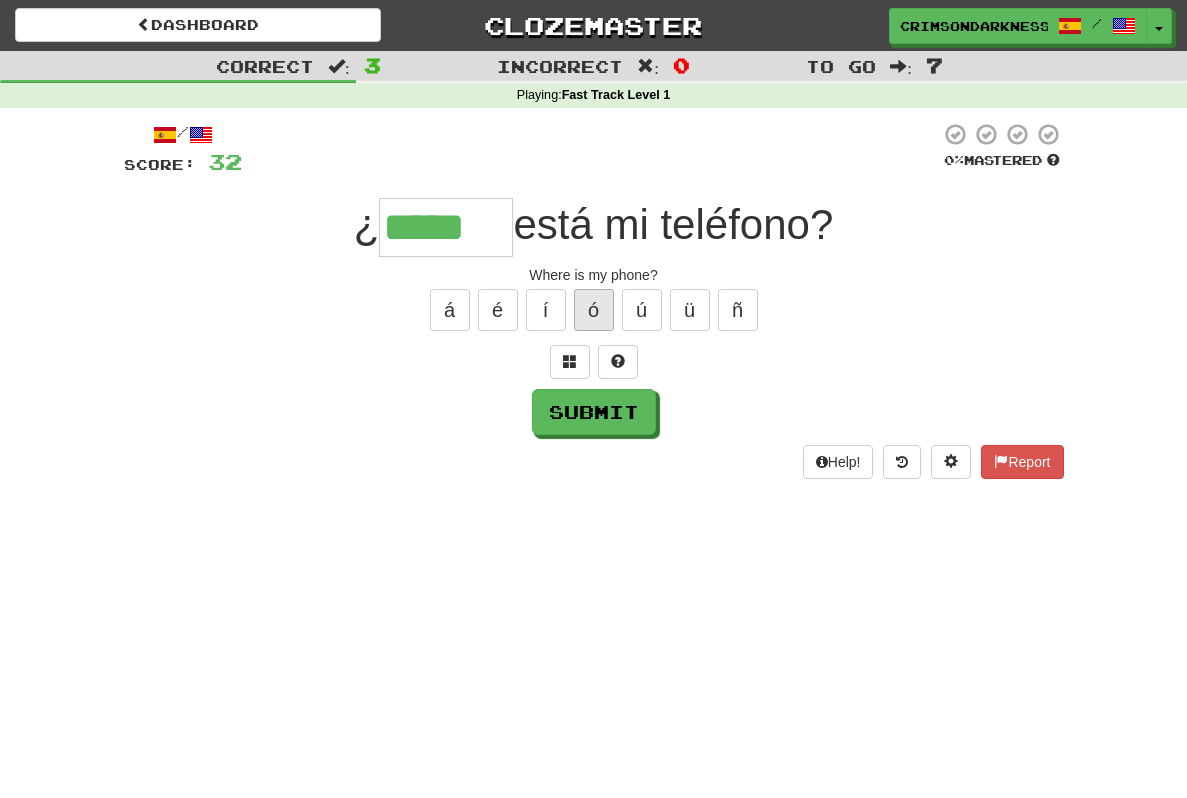 type on "*****" 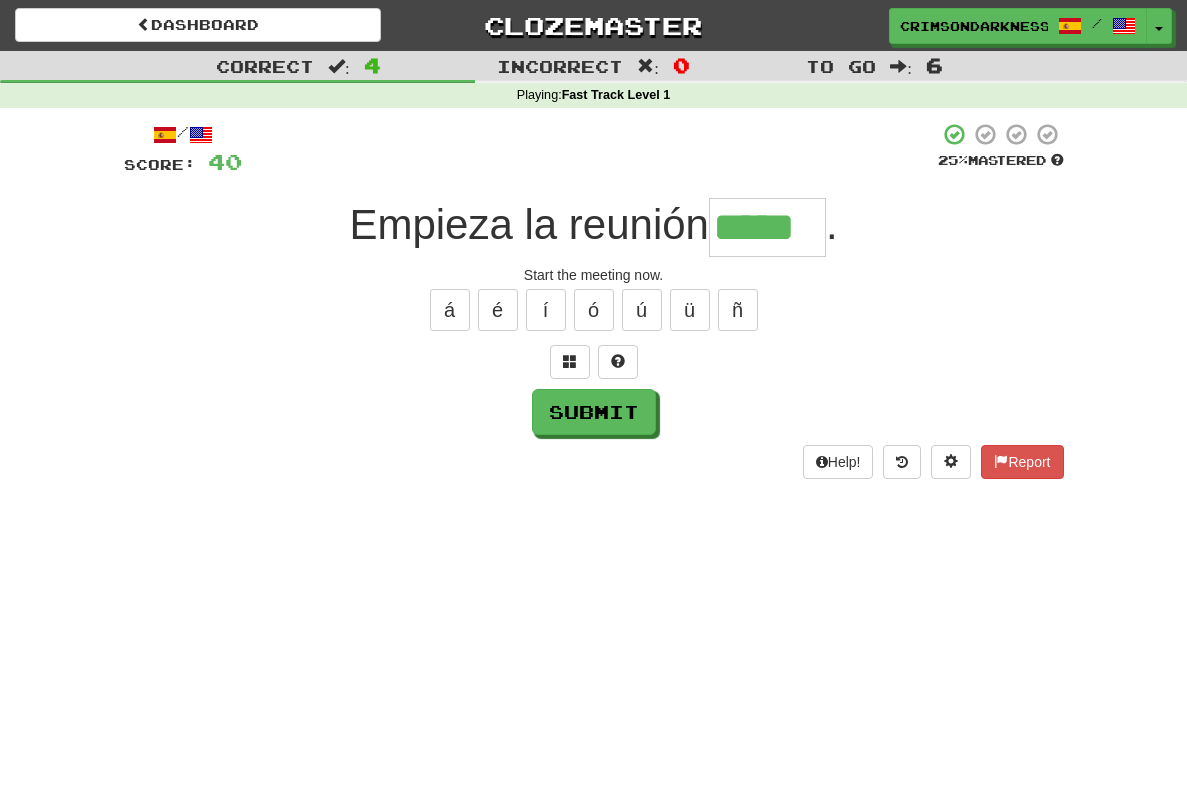 type on "*****" 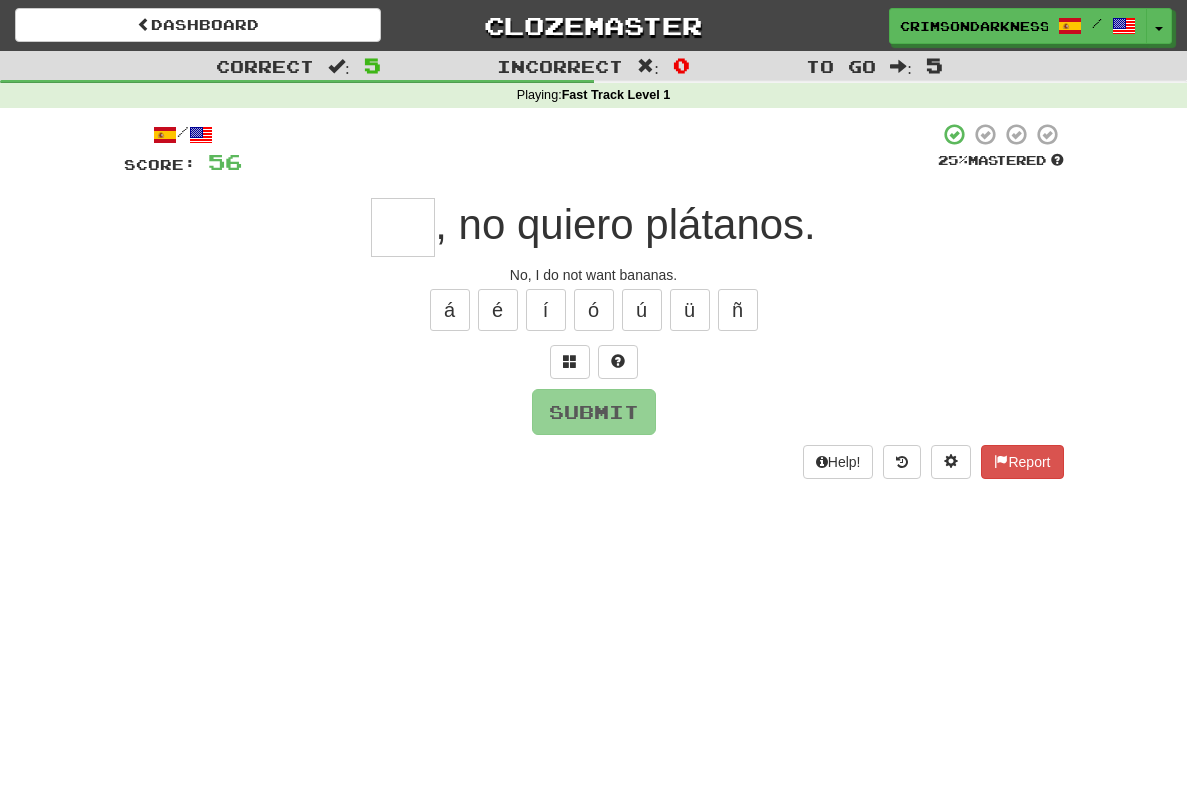 type on "*" 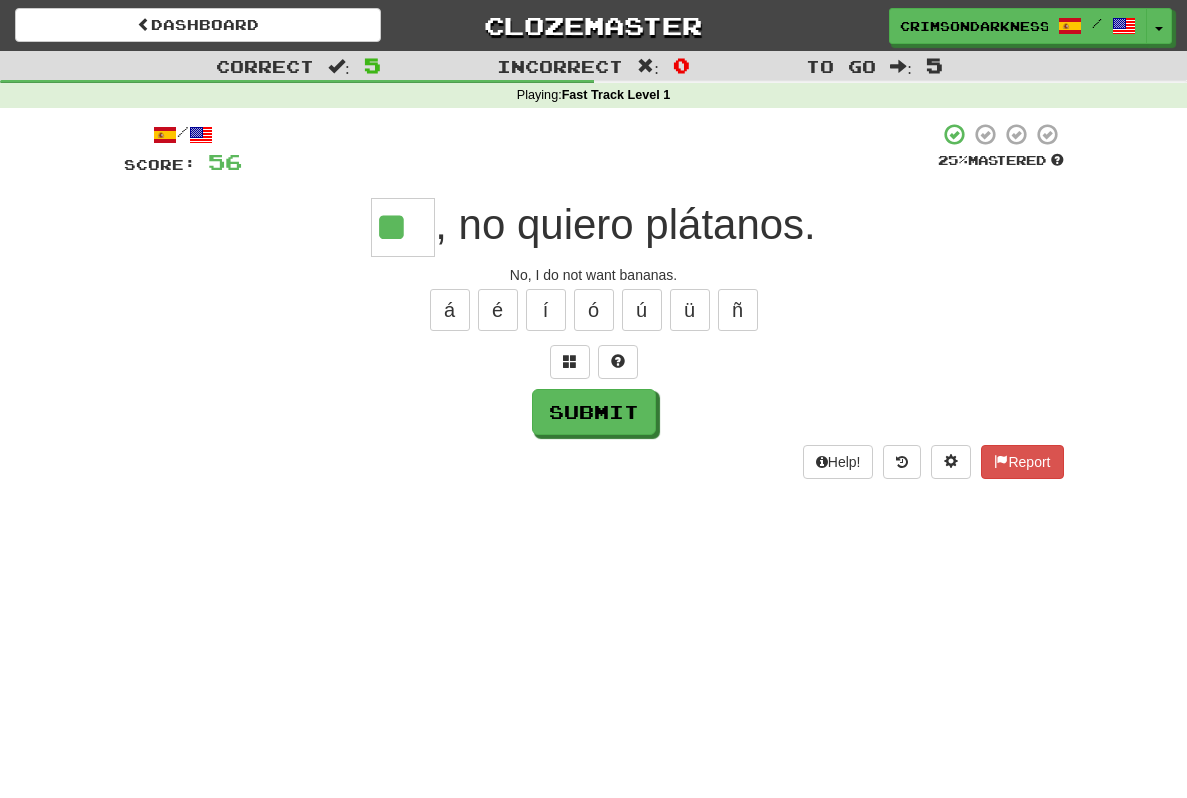 type on "**" 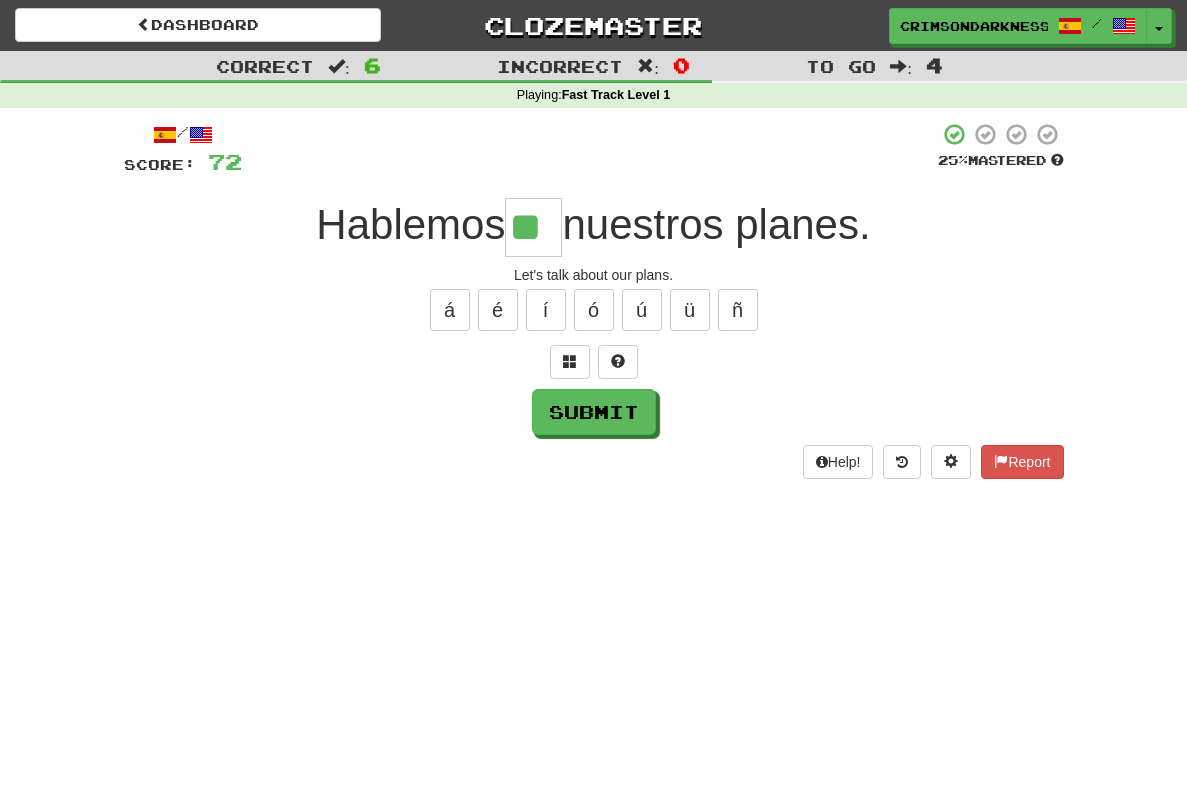 type on "**" 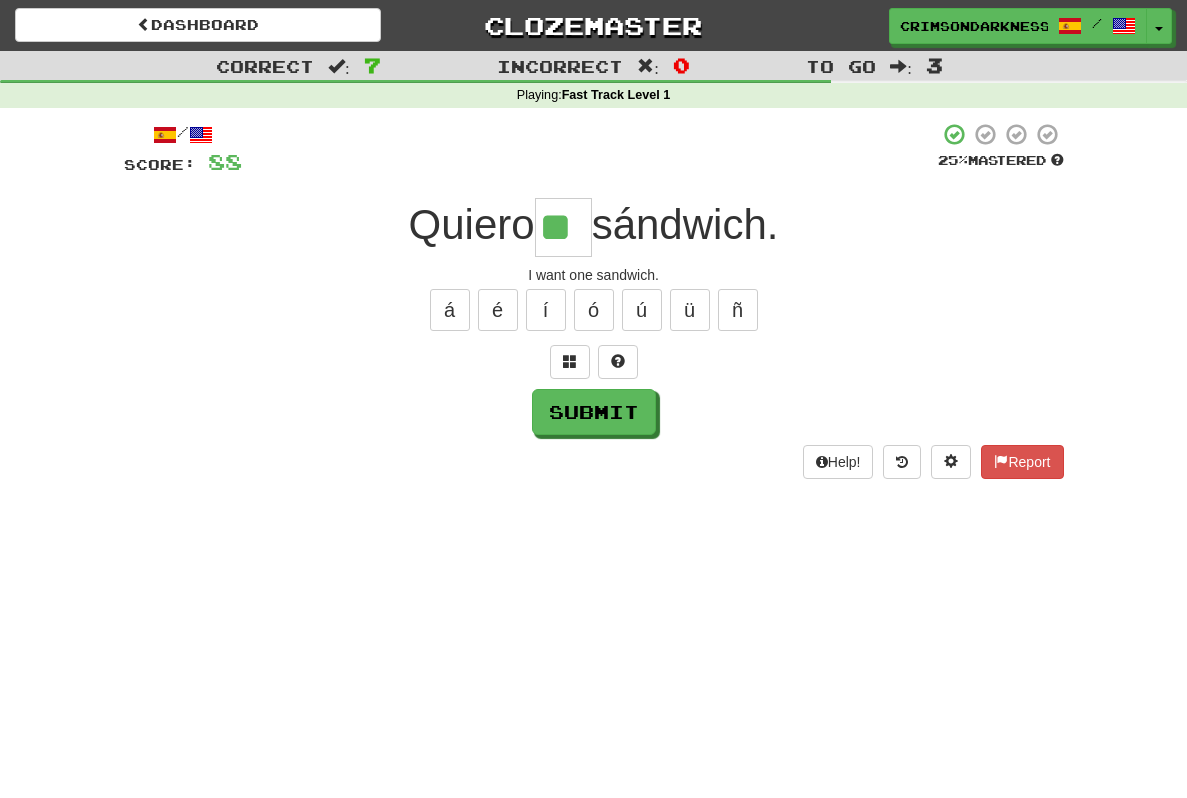 type on "**" 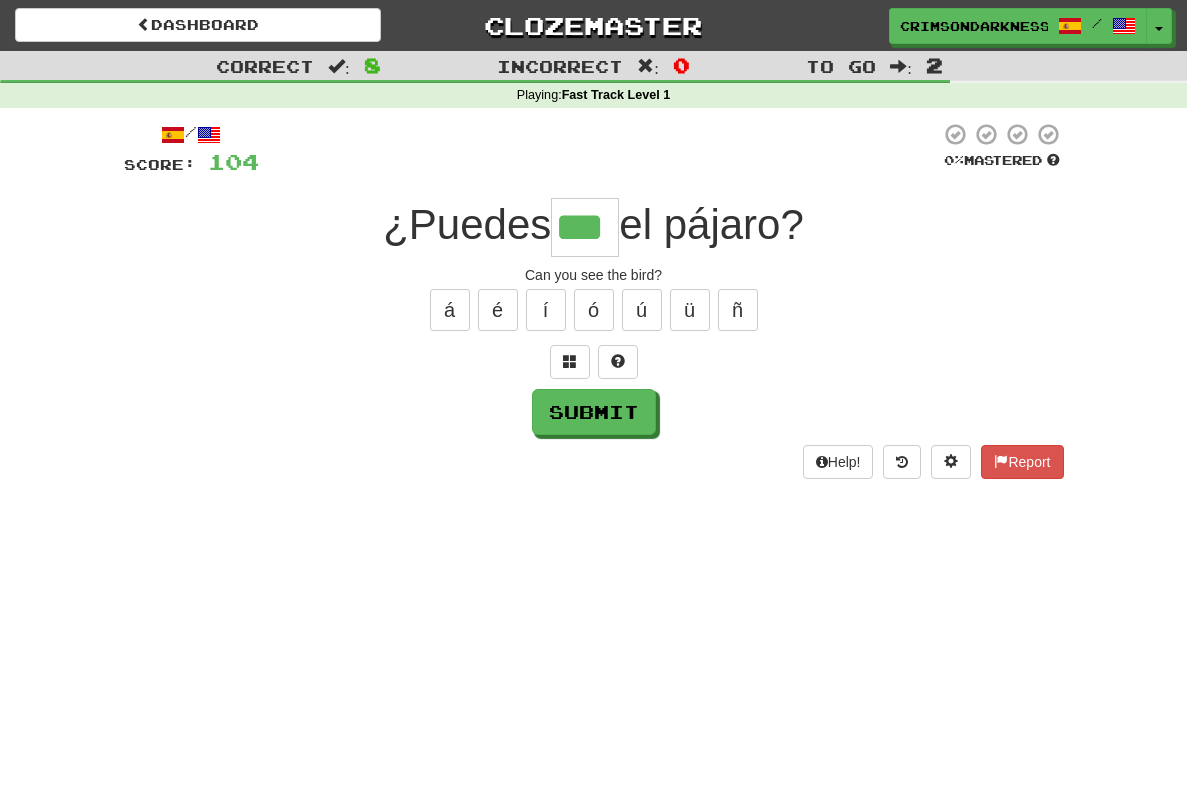 type on "***" 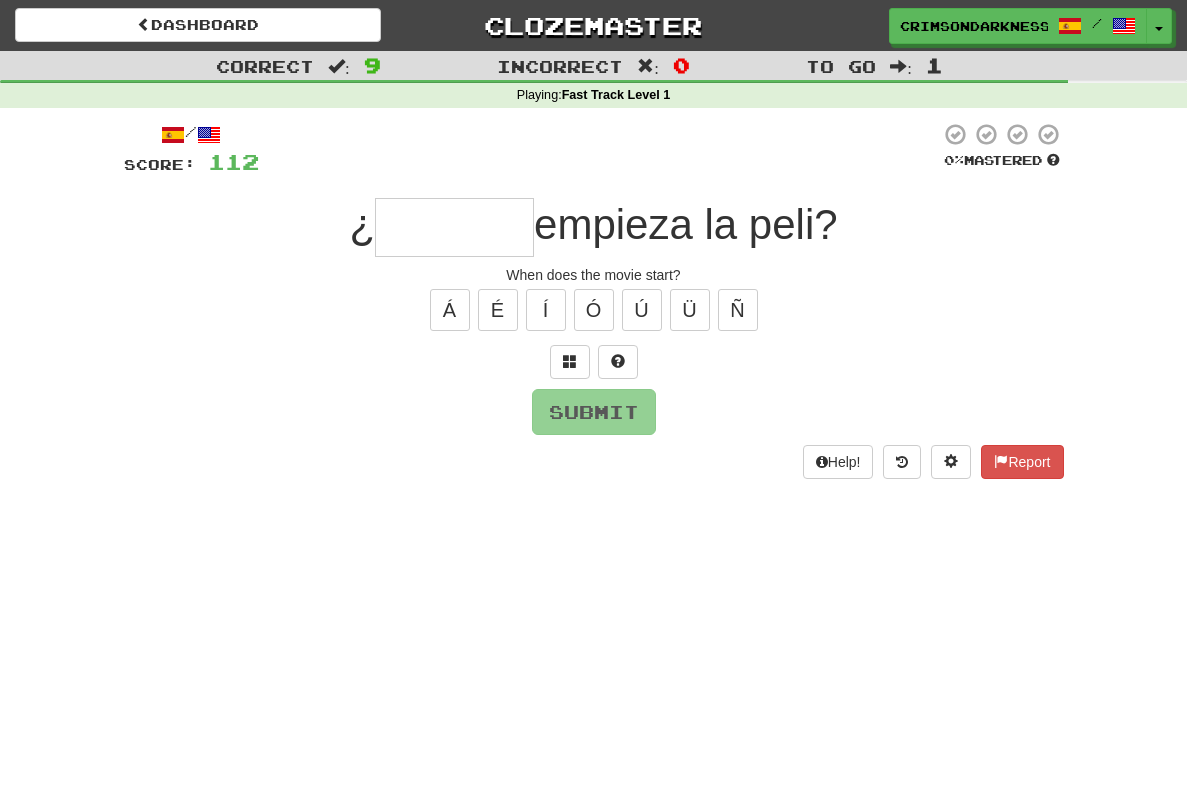 type on "*" 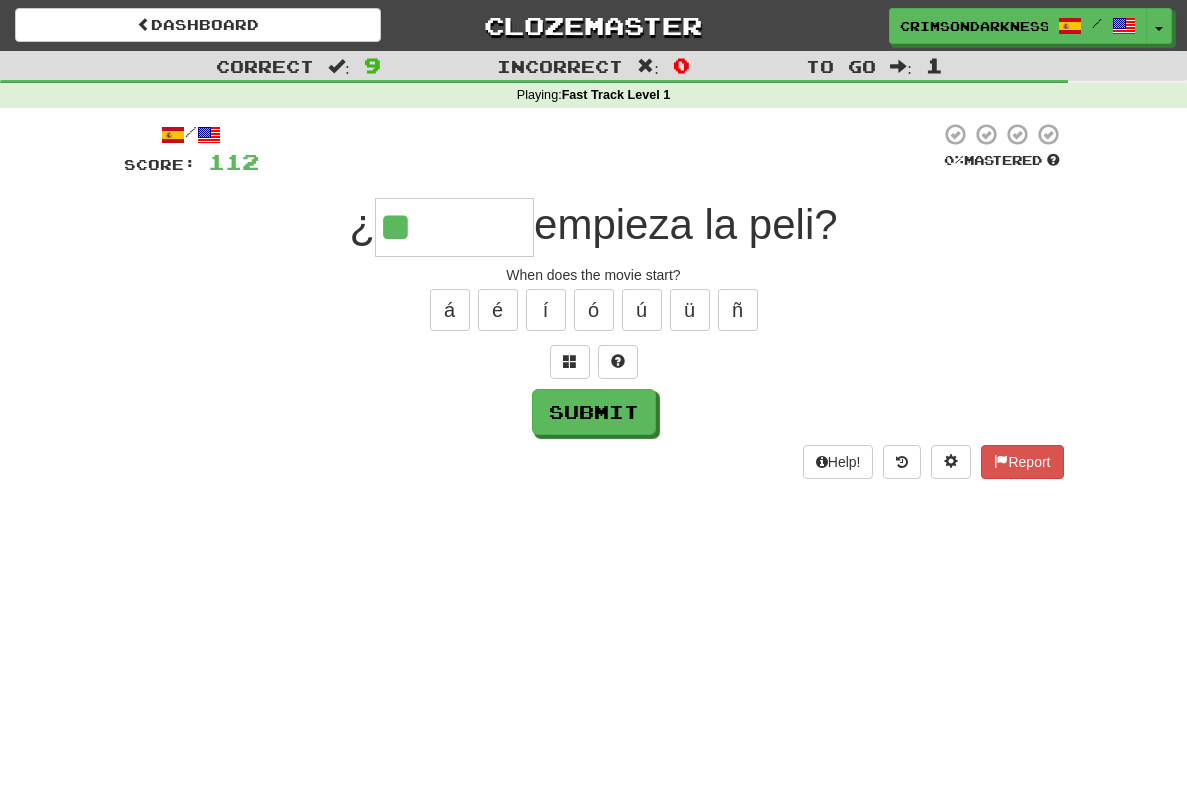 click on "á é í ó ú ü ñ" at bounding box center [594, 310] 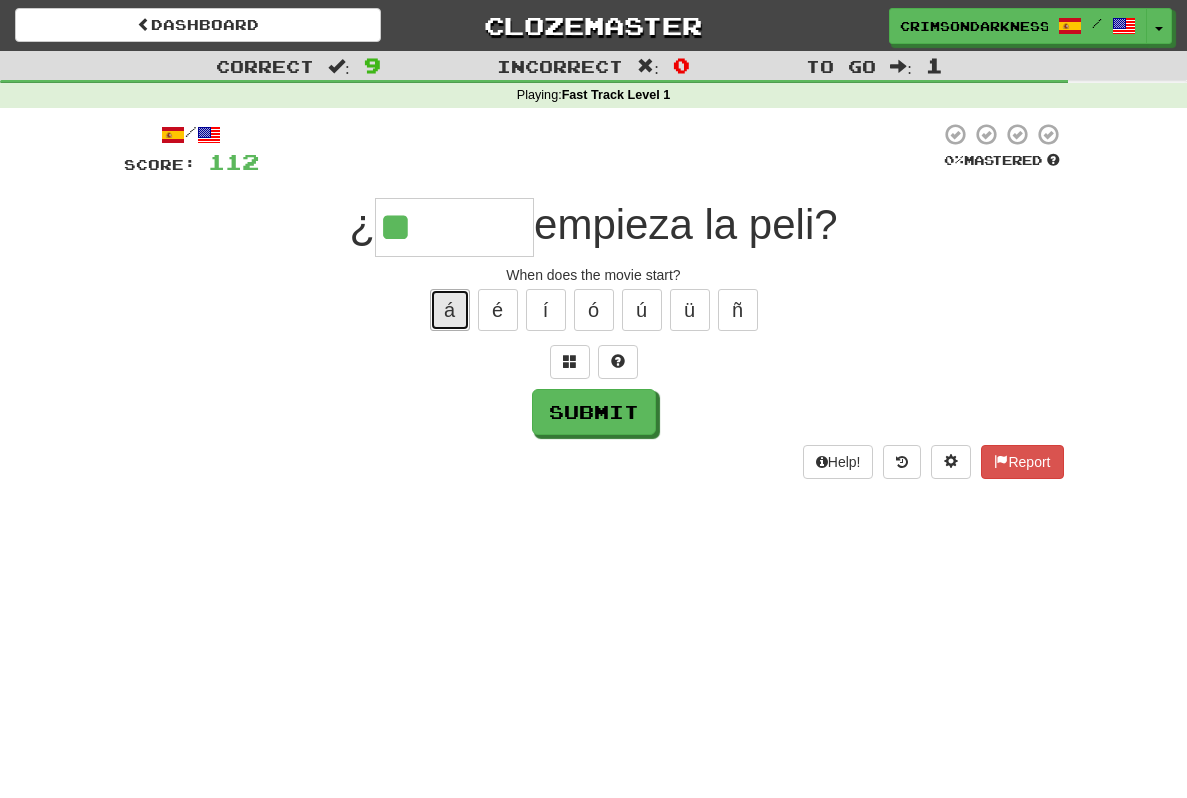 click on "á" at bounding box center (450, 310) 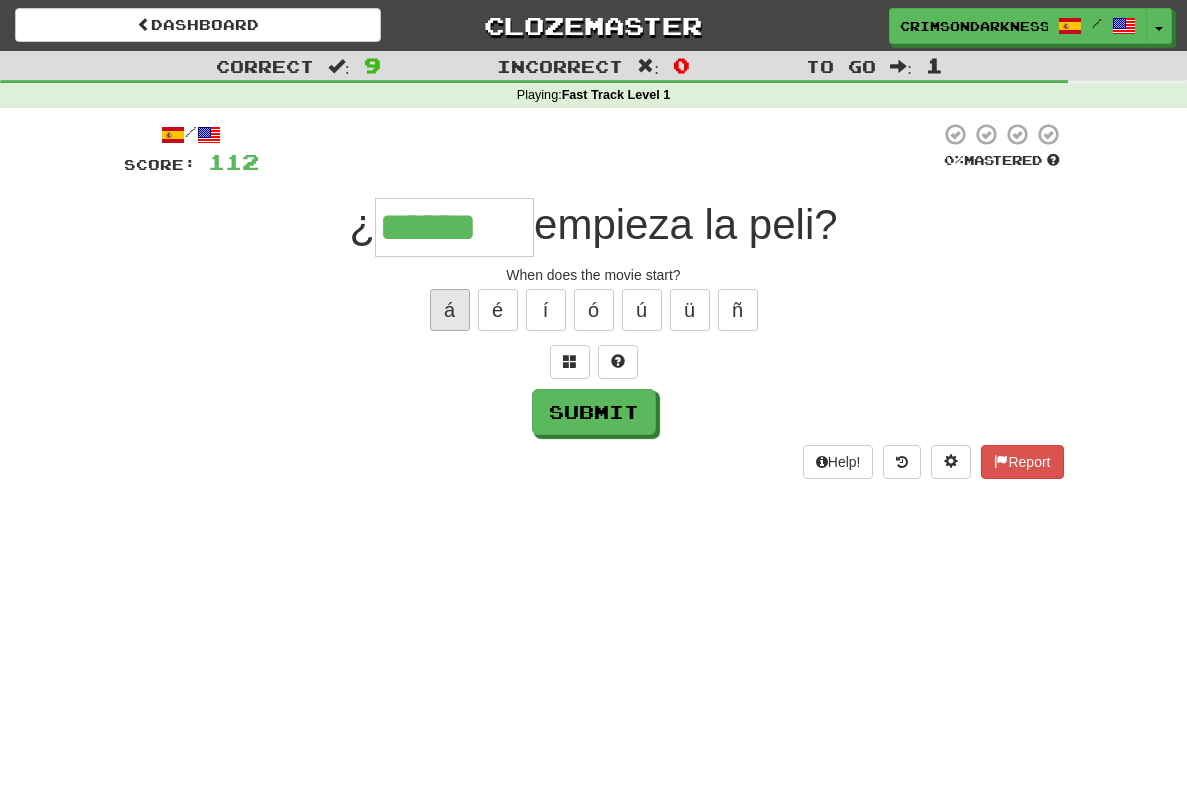 type on "******" 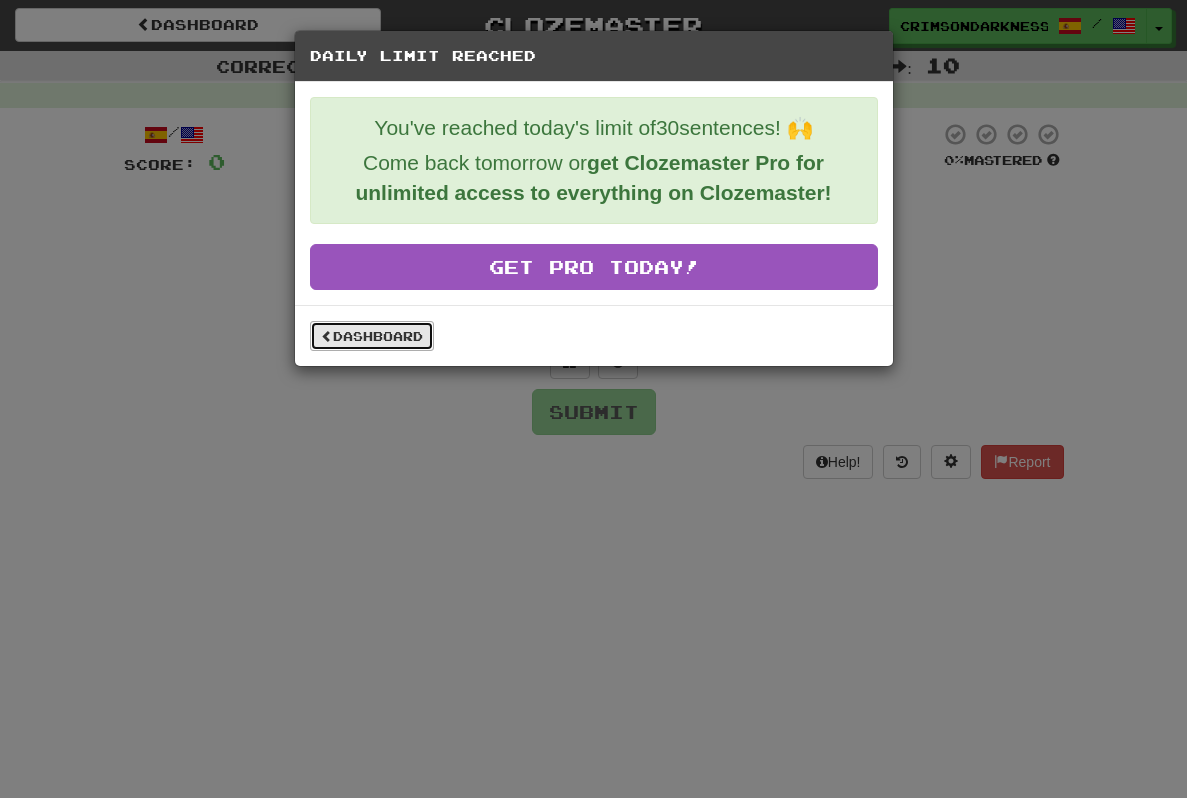 click on "Dashboard" at bounding box center (372, 336) 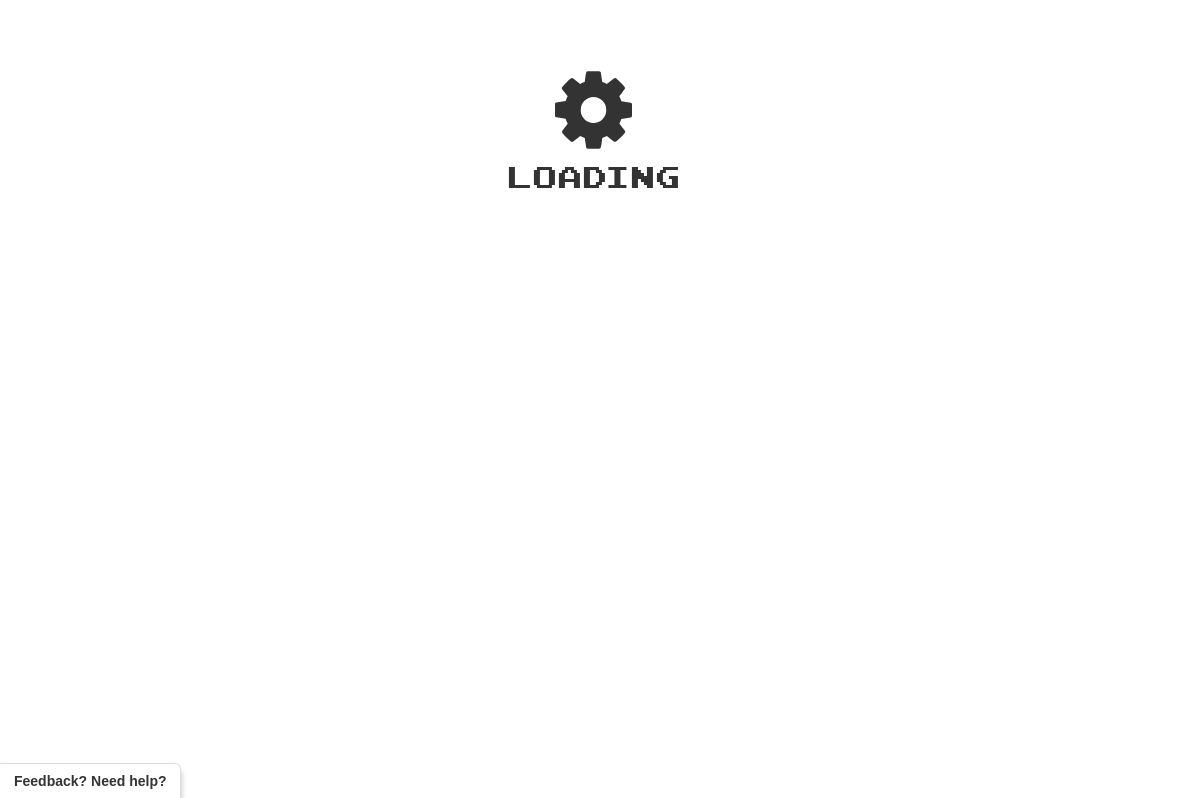 scroll, scrollTop: 0, scrollLeft: 0, axis: both 